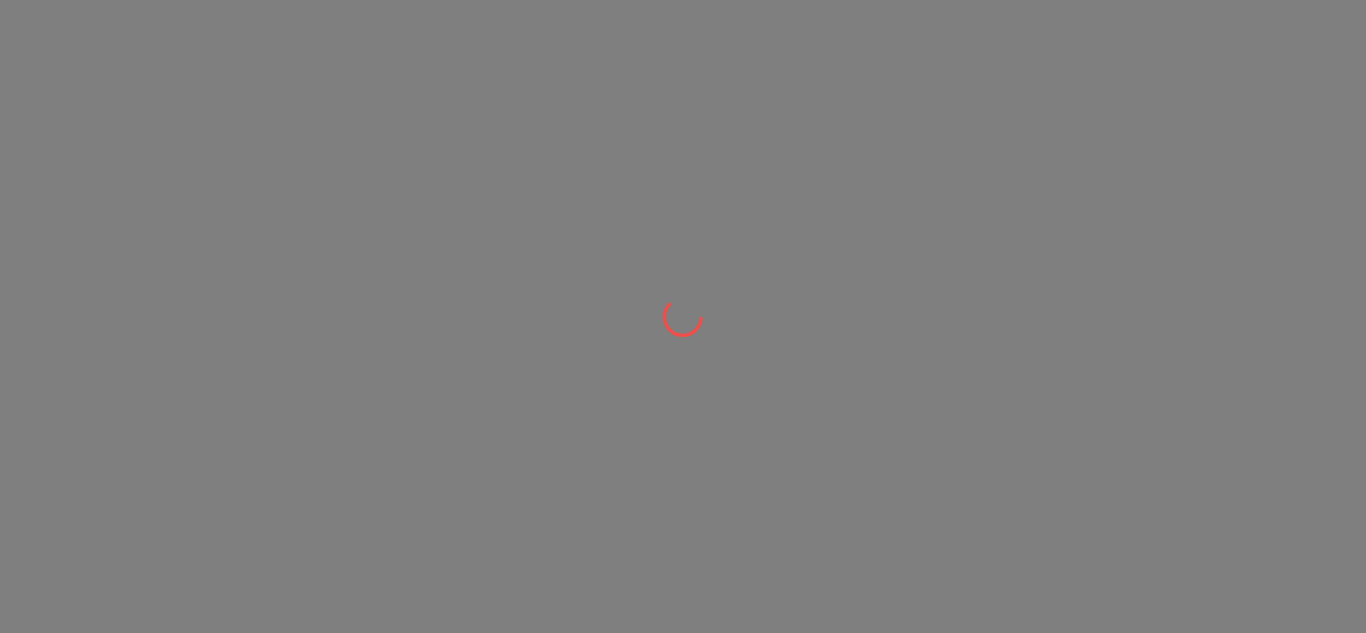 scroll, scrollTop: 0, scrollLeft: 0, axis: both 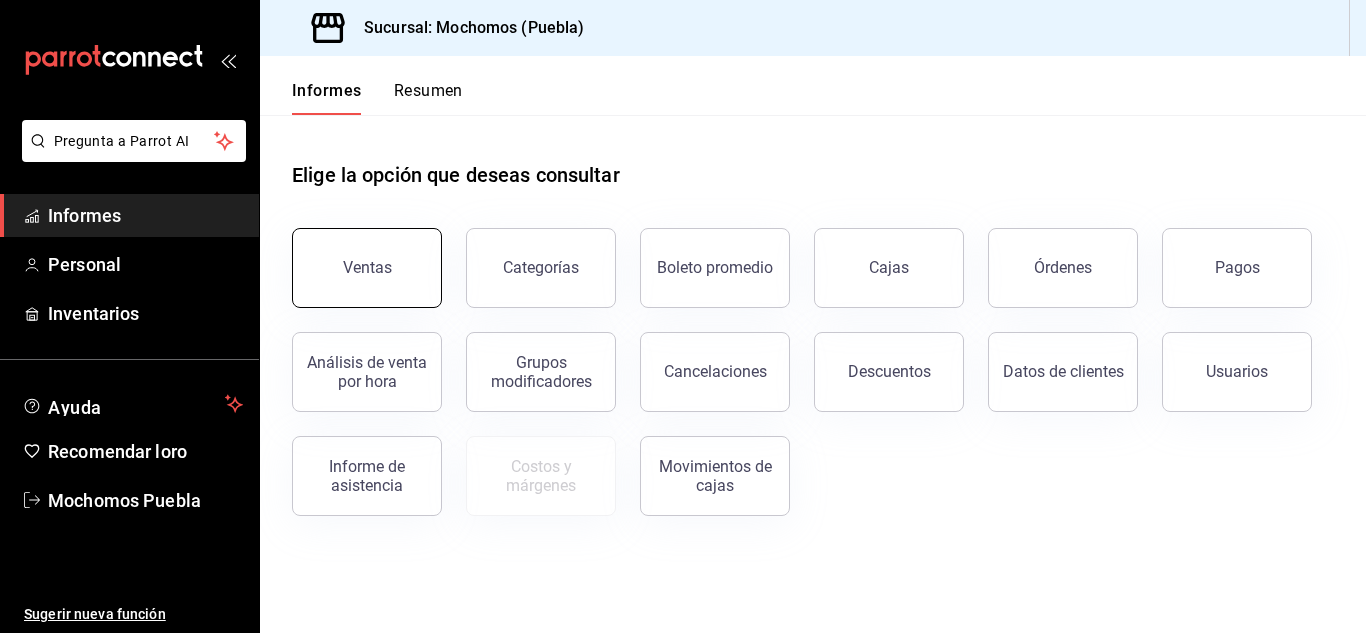 click on "Ventas" at bounding box center [367, 268] 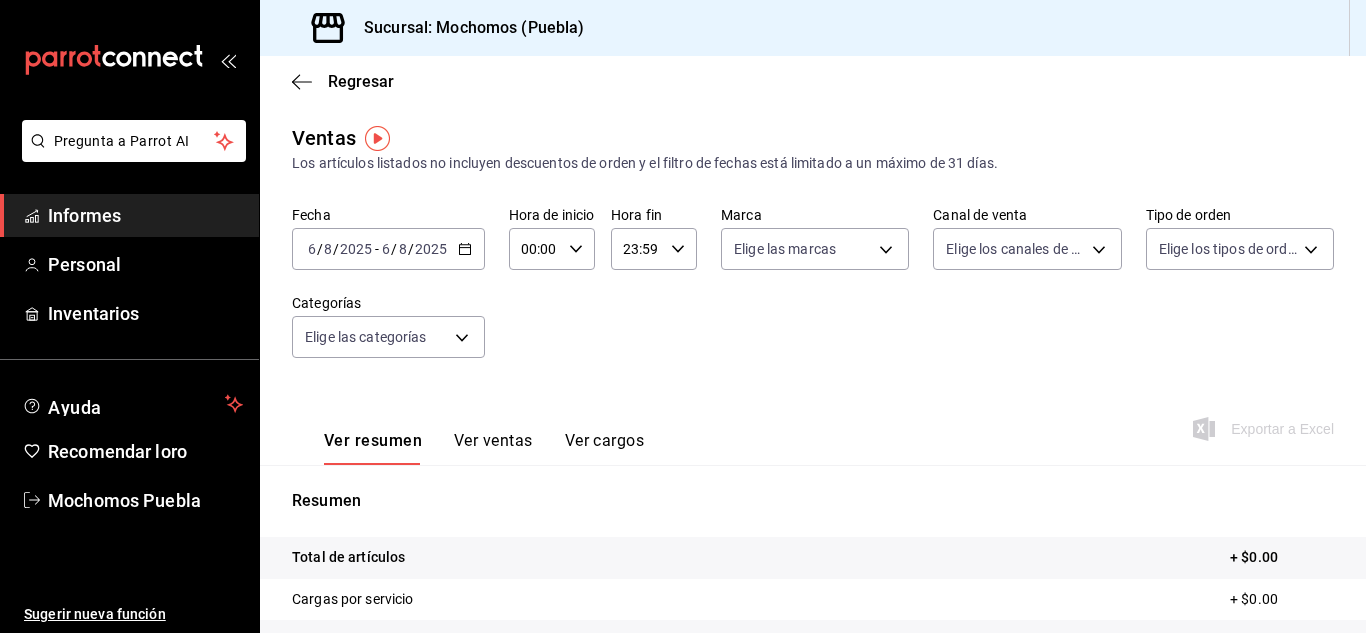 click 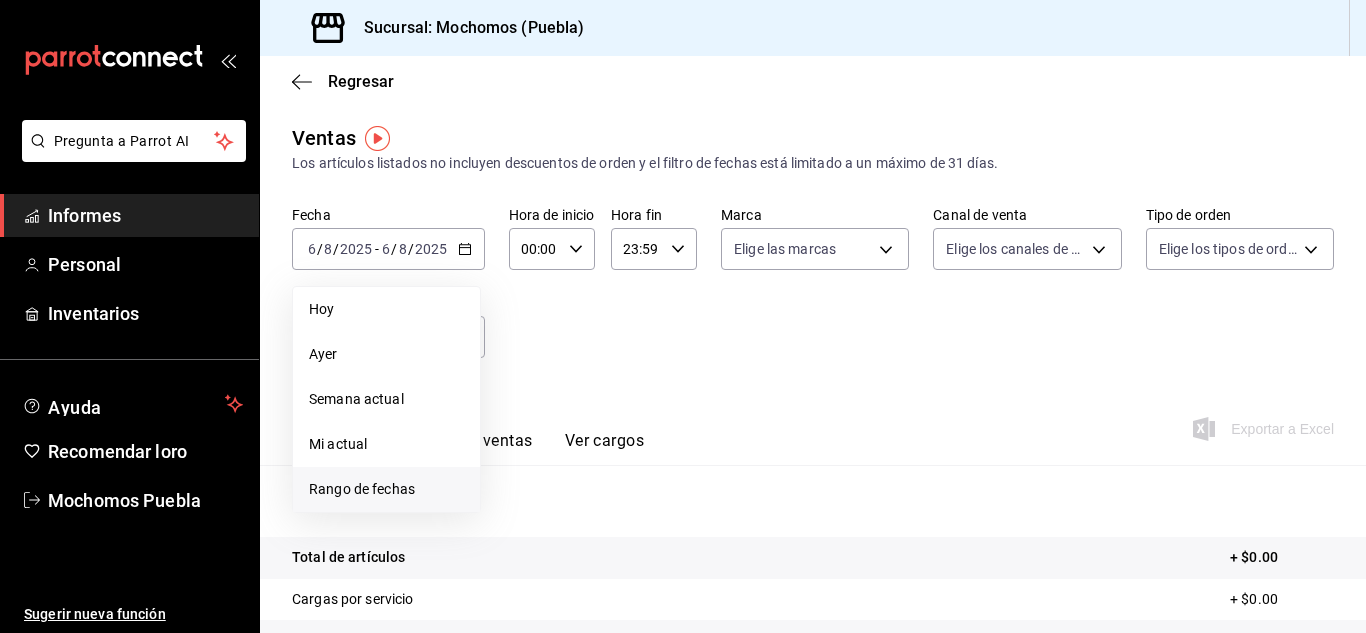click on "Rango de fechas" at bounding box center [362, 489] 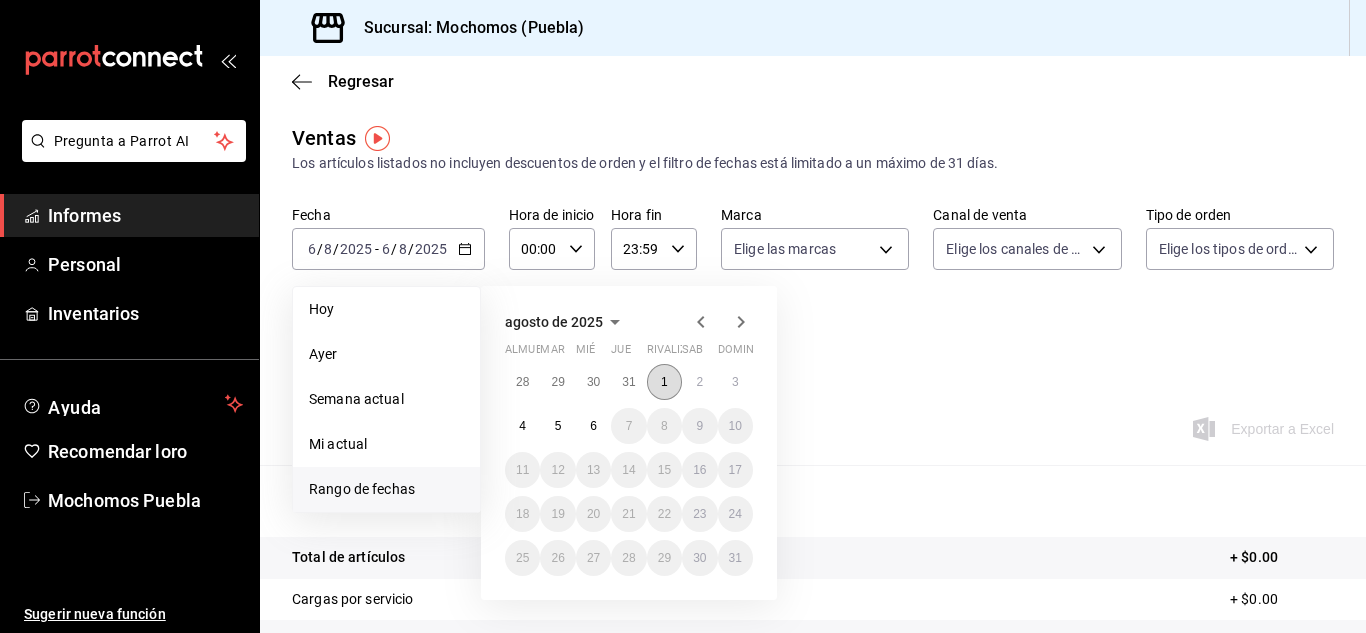 click on "1" at bounding box center [664, 382] 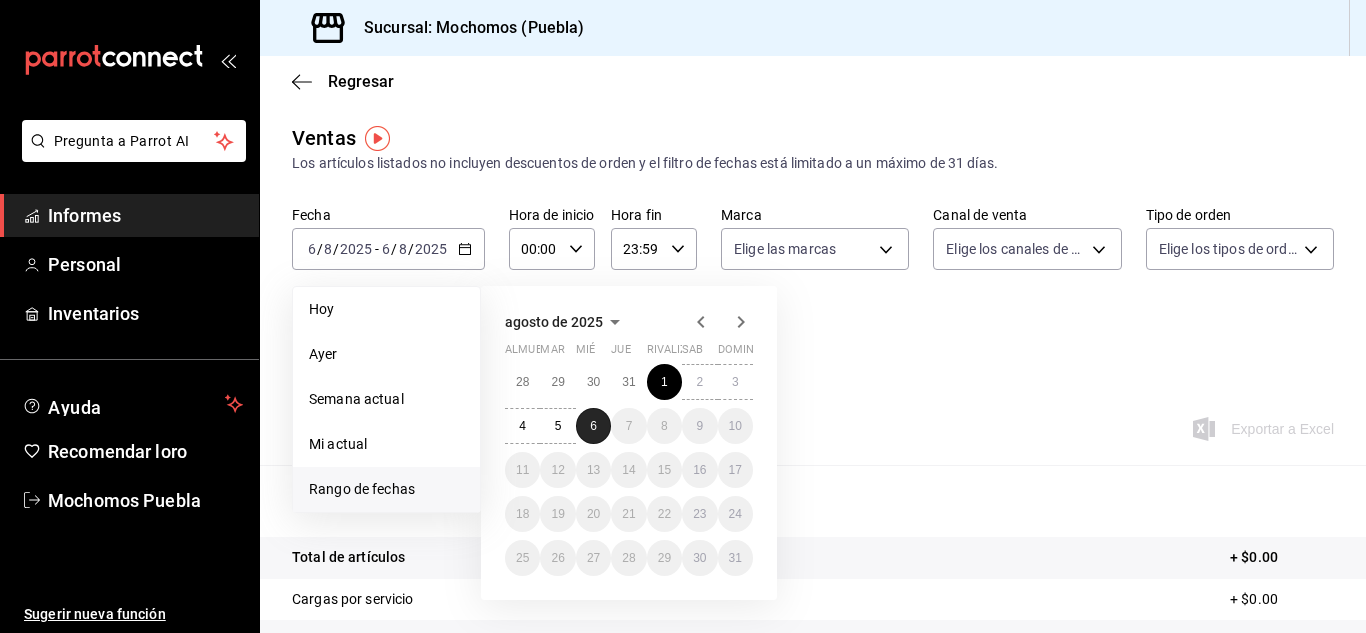 click on "6" at bounding box center [593, 426] 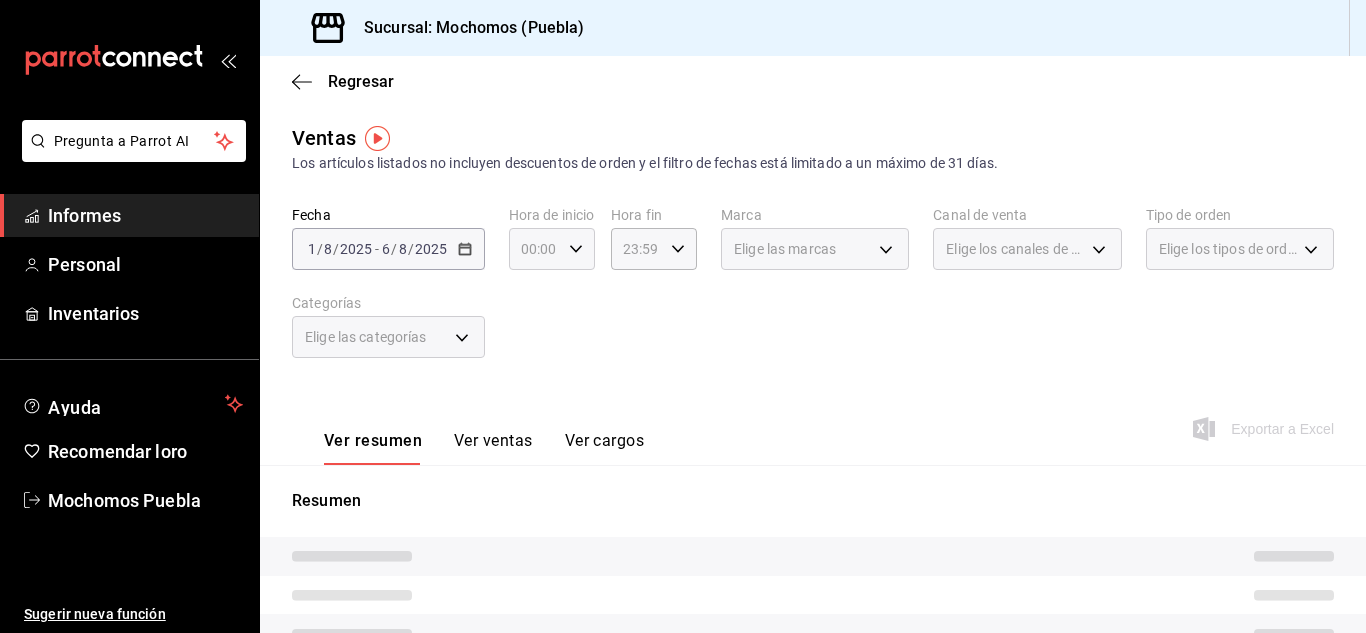 click 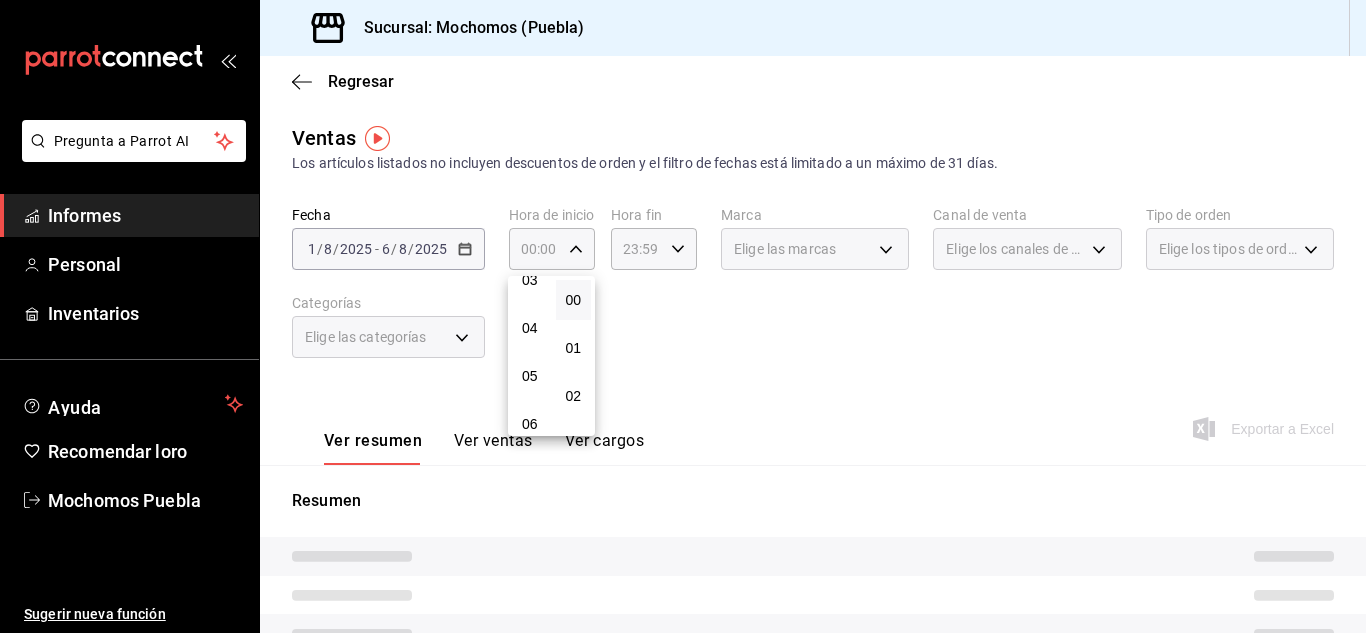 scroll, scrollTop: 200, scrollLeft: 0, axis: vertical 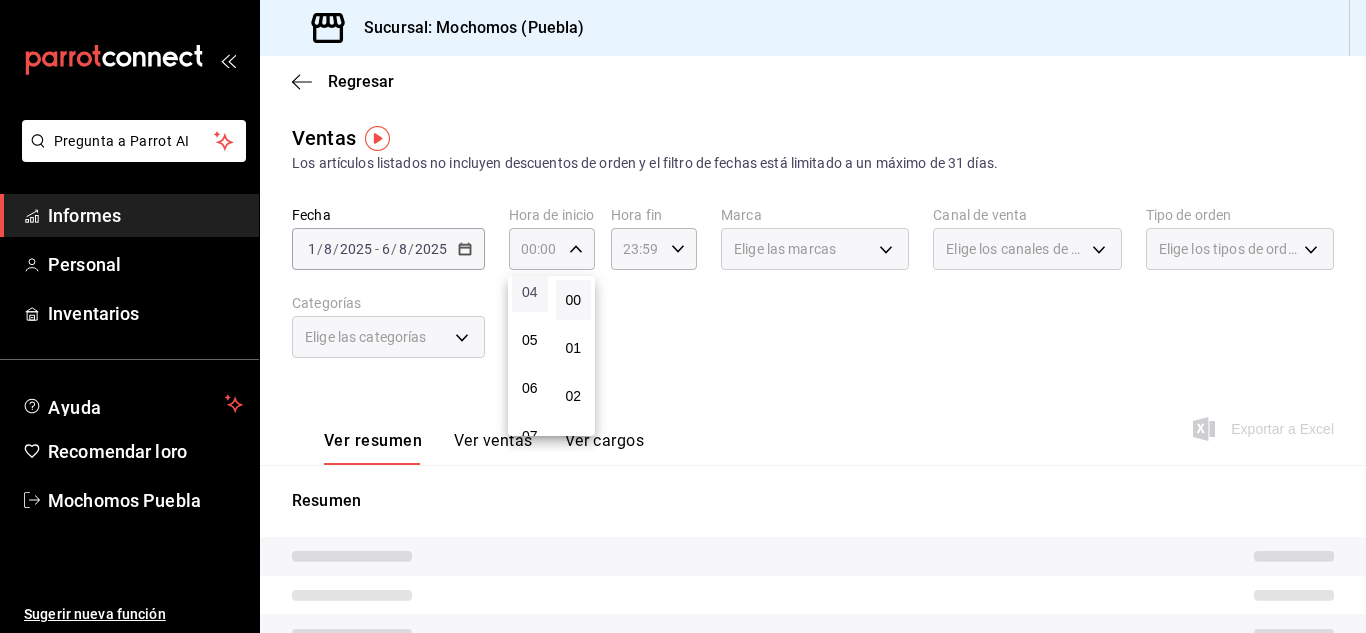 click on "04" at bounding box center [530, 292] 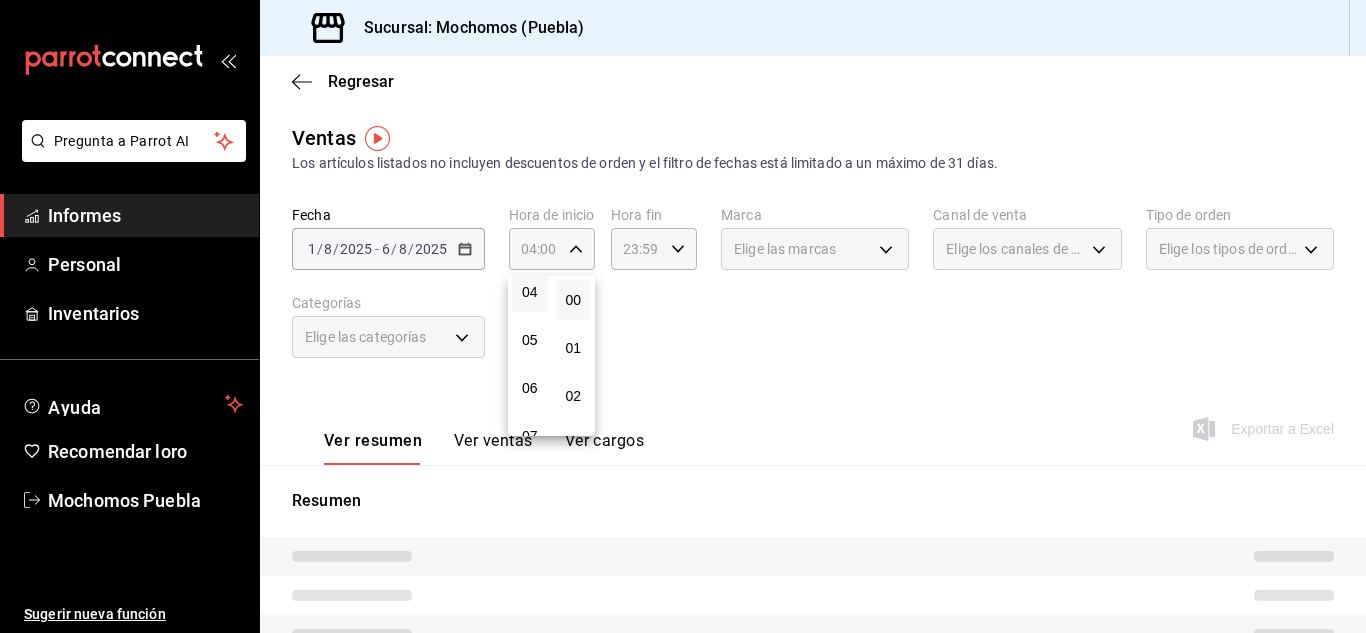click at bounding box center [683, 316] 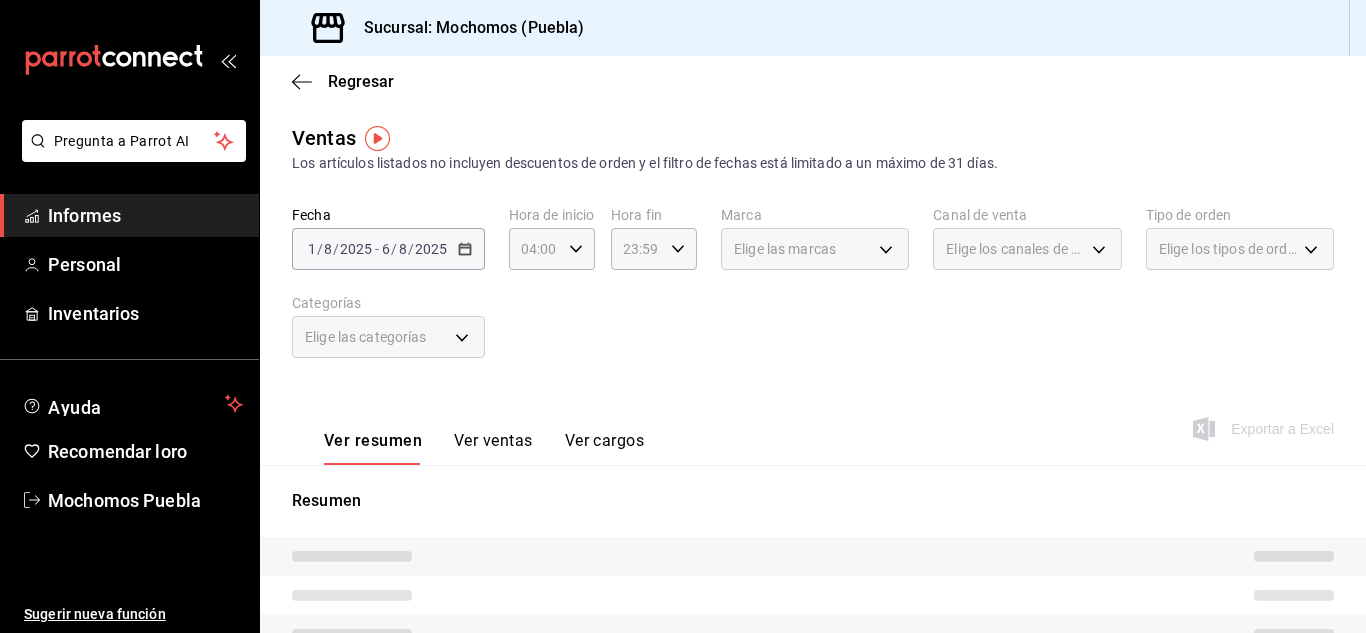 click on "Fecha [DATE] [DATE] - [DATE] [DATE] Hora de inicio 04:00 Hora de inicio Hora fin 23:59 Hora fin Marca Elige las marcas Canal de venta Elige los canales de venta Tipo de orden Elige los tipos de orden Categorías Elige las categorías" at bounding box center (813, 294) 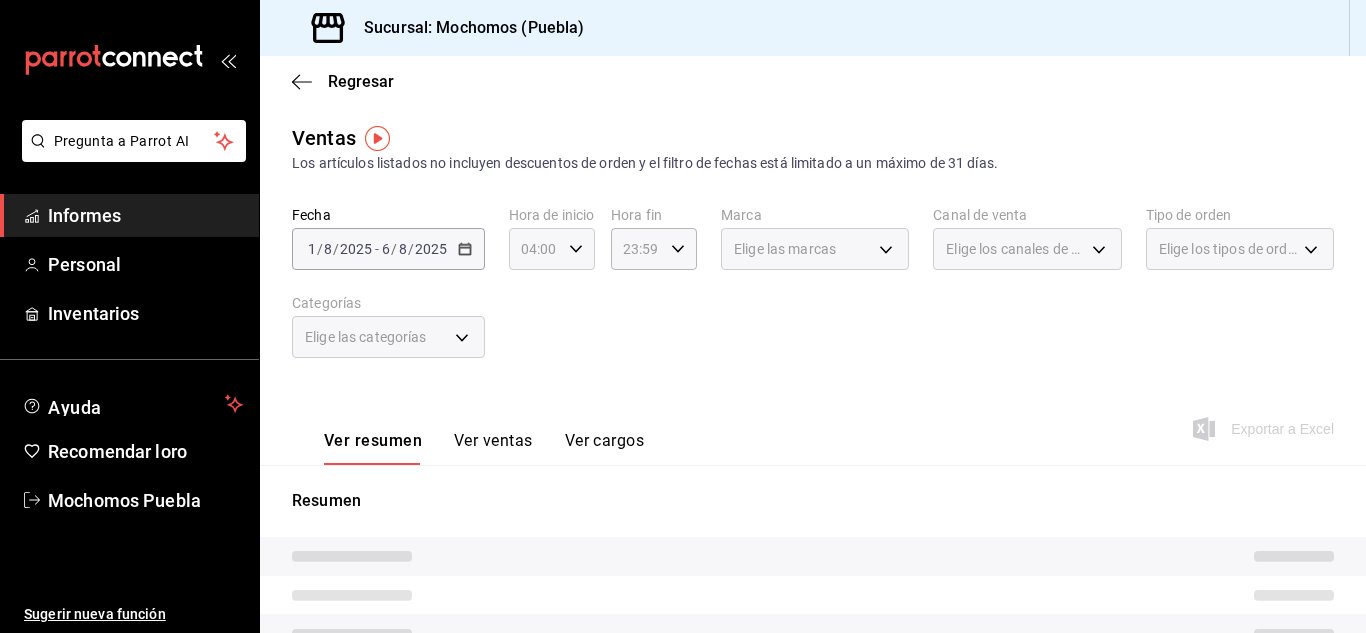 click 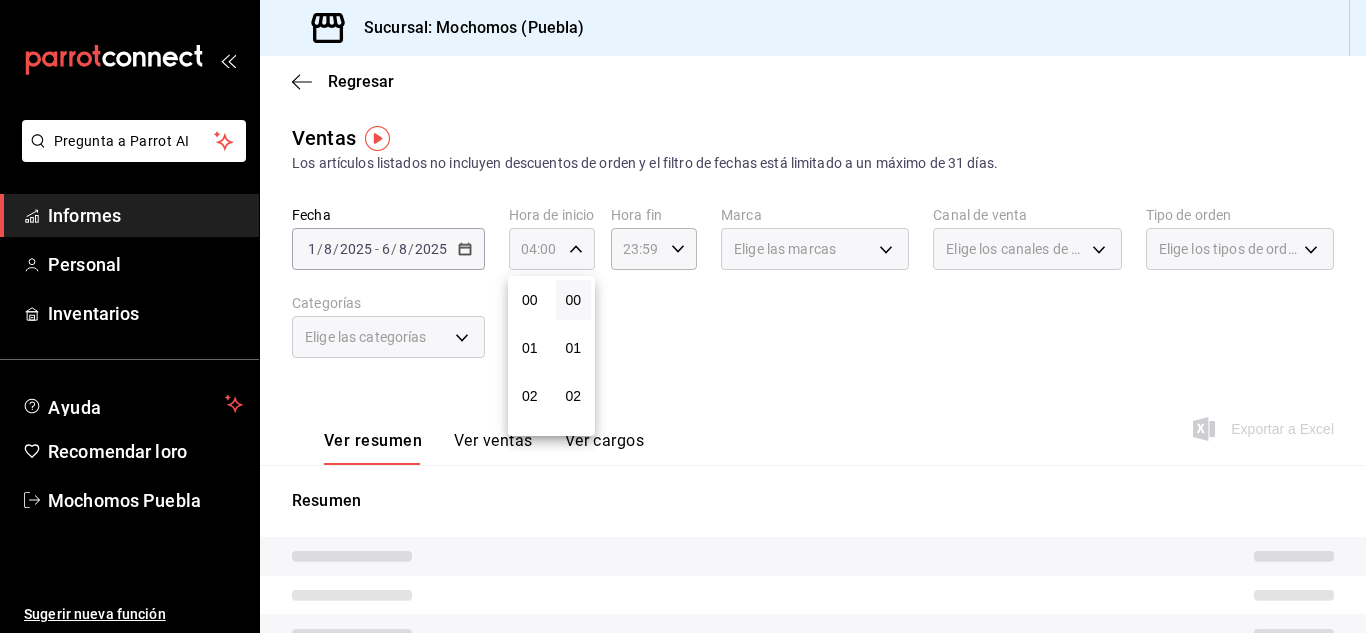 scroll, scrollTop: 192, scrollLeft: 0, axis: vertical 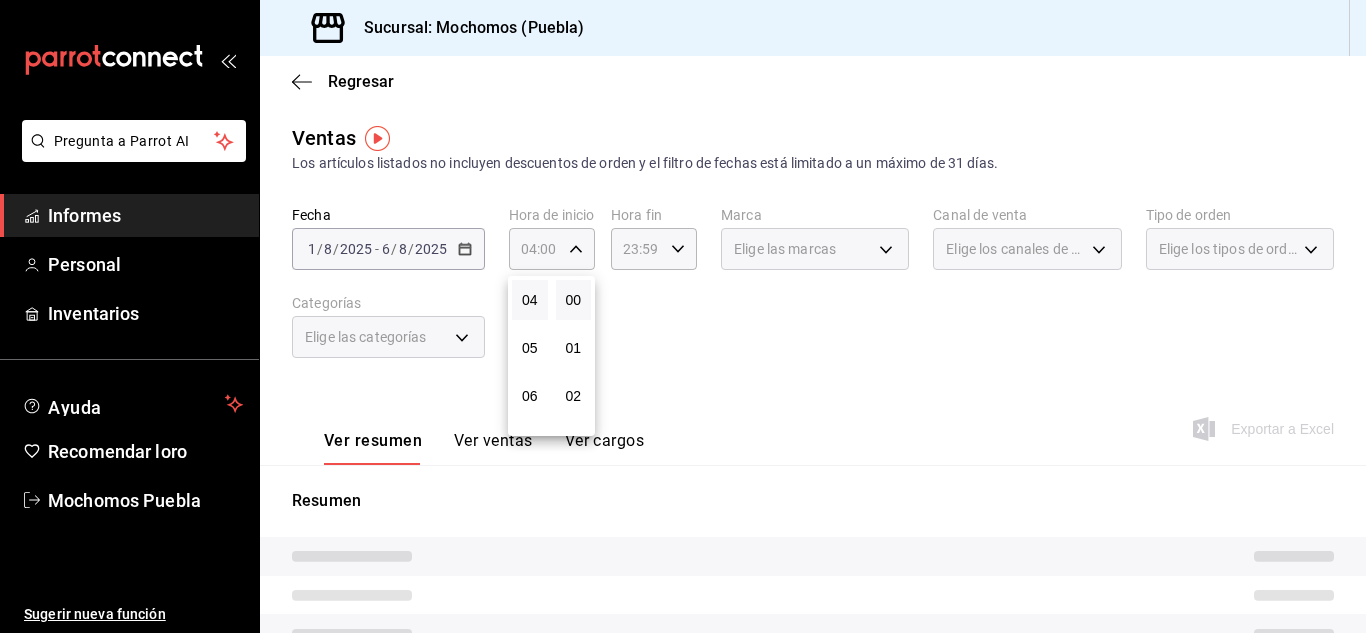 click at bounding box center (683, 316) 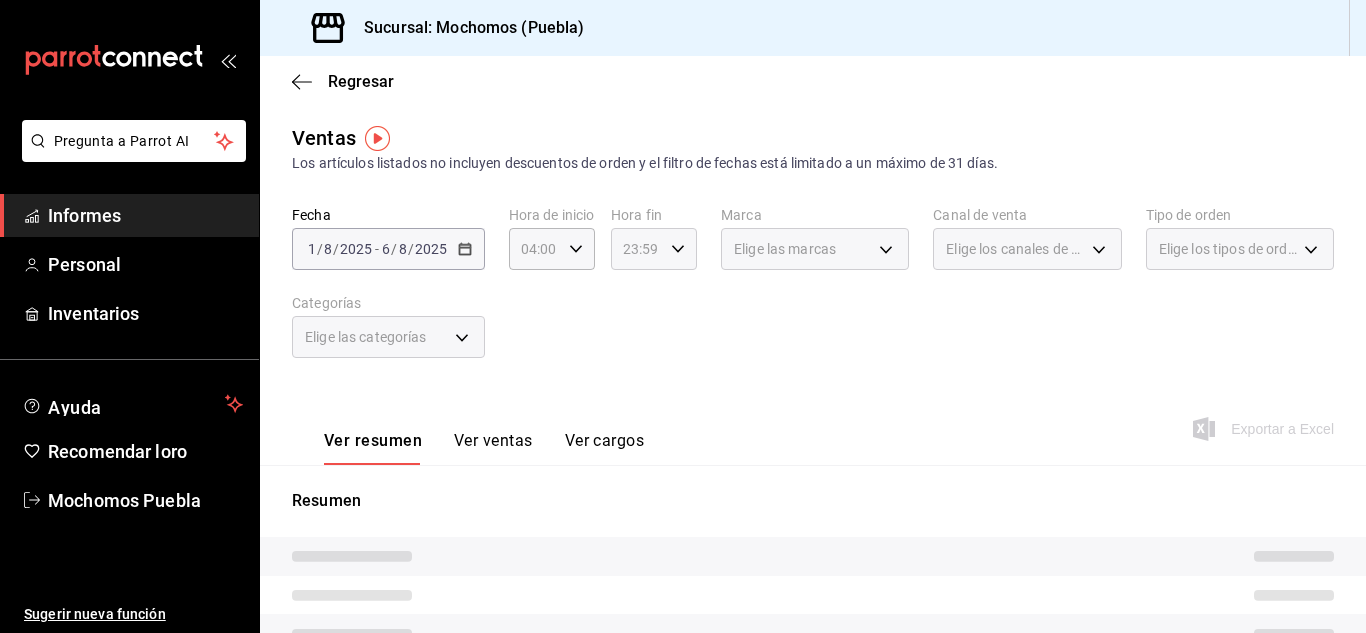 click 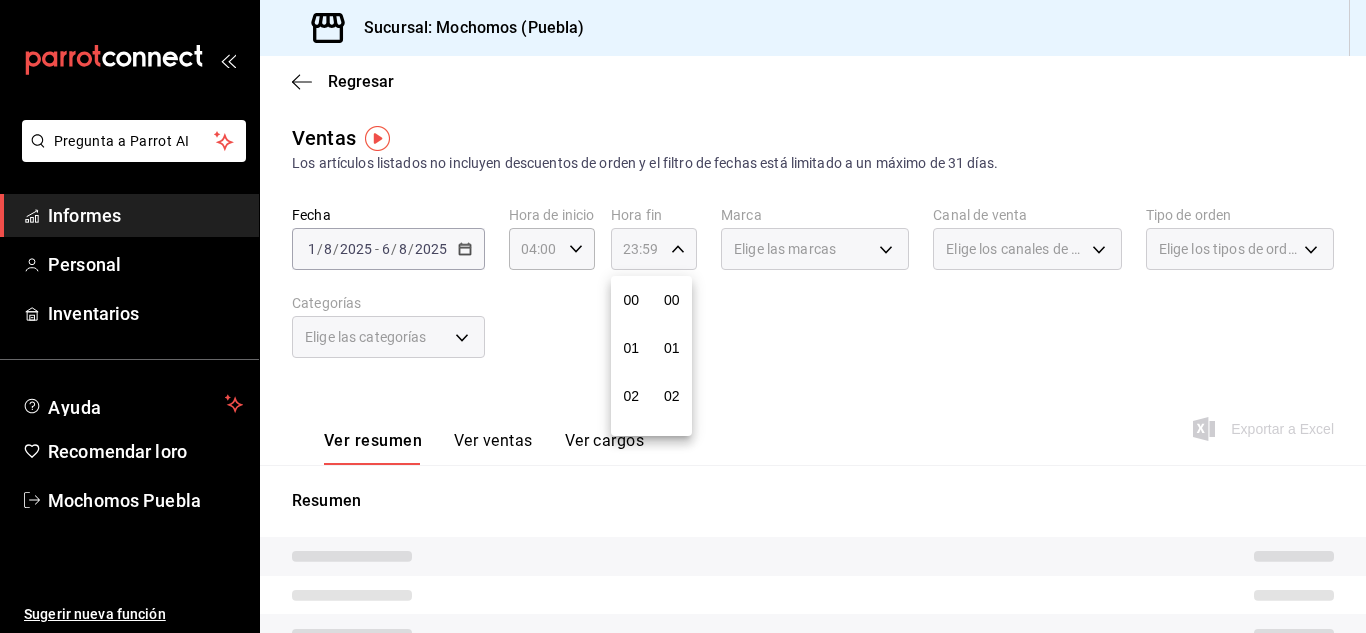 scroll, scrollTop: 992, scrollLeft: 0, axis: vertical 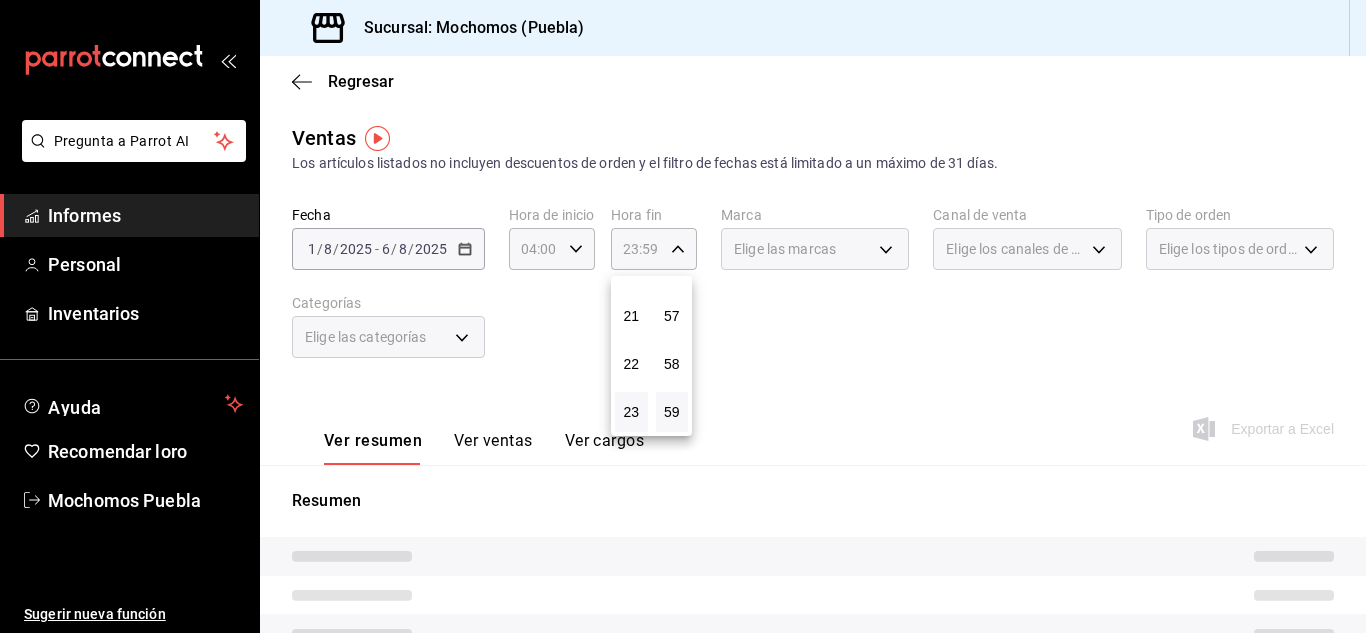 click at bounding box center (683, 316) 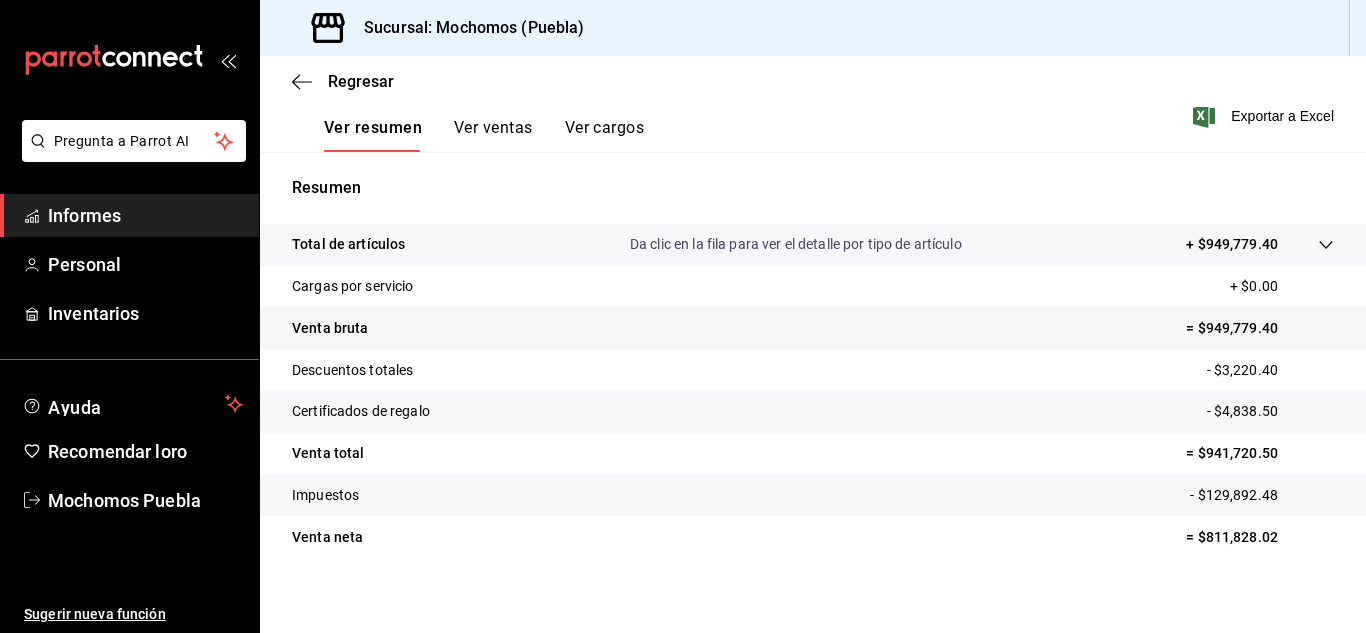scroll, scrollTop: 326, scrollLeft: 0, axis: vertical 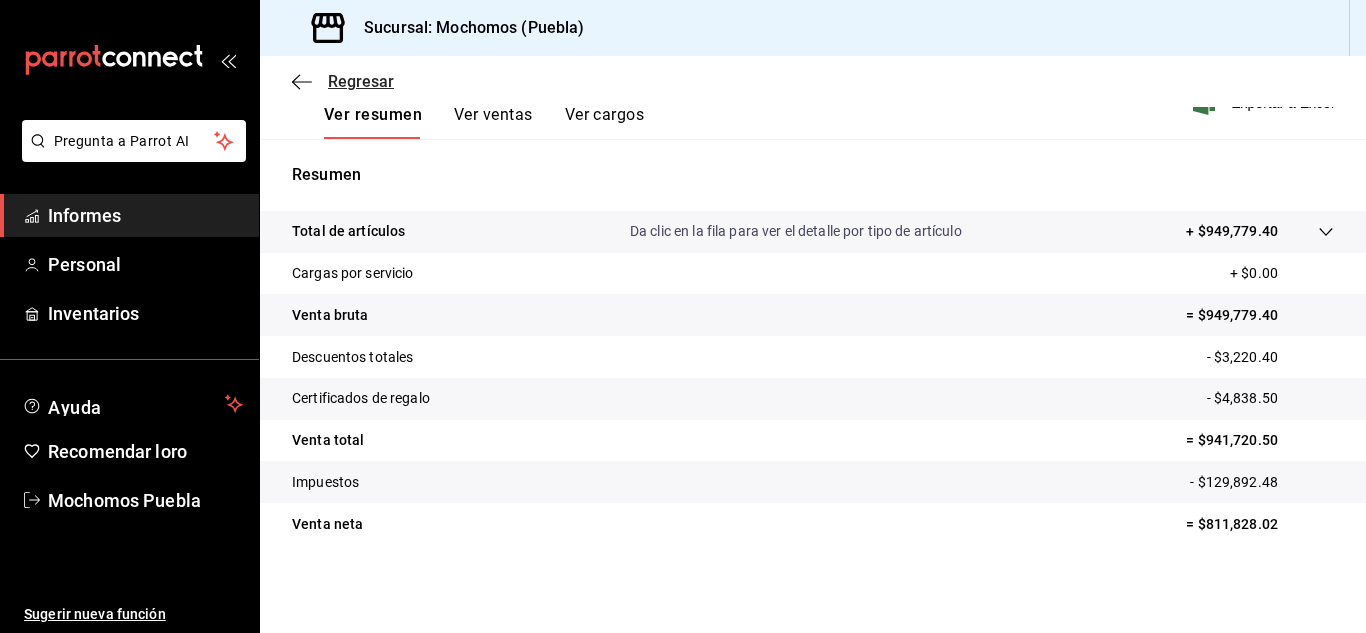 click 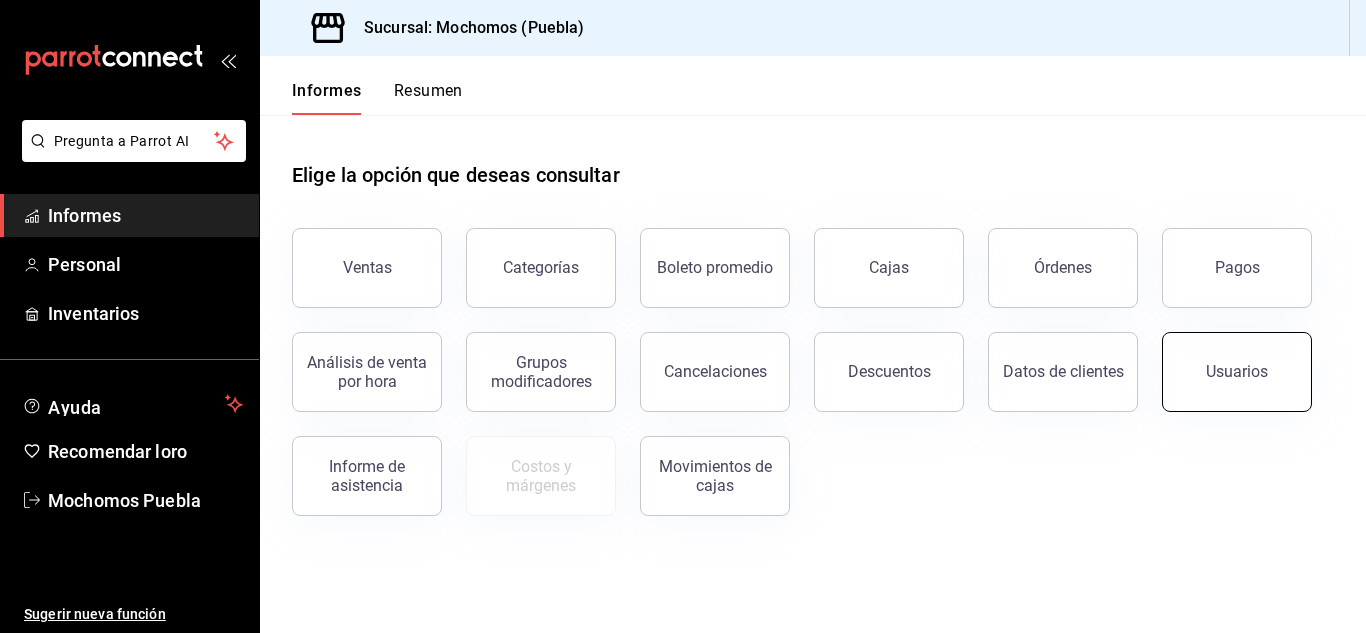 click on "Usuarios" at bounding box center [1237, 372] 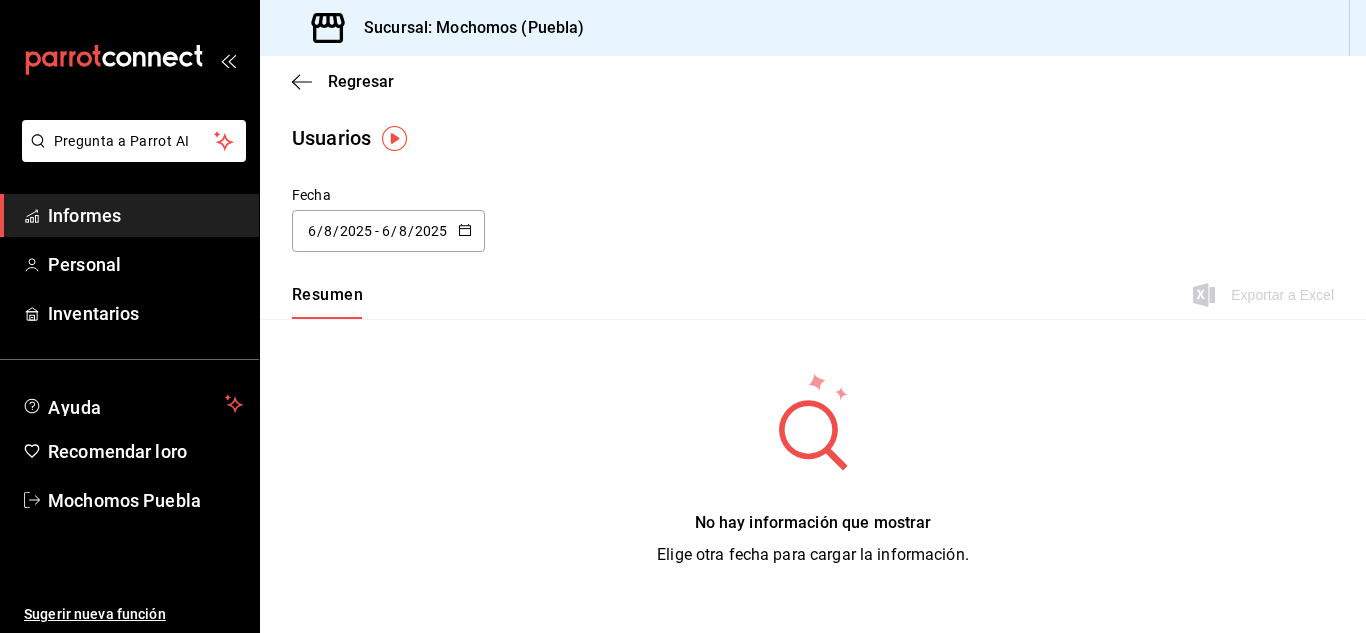 click 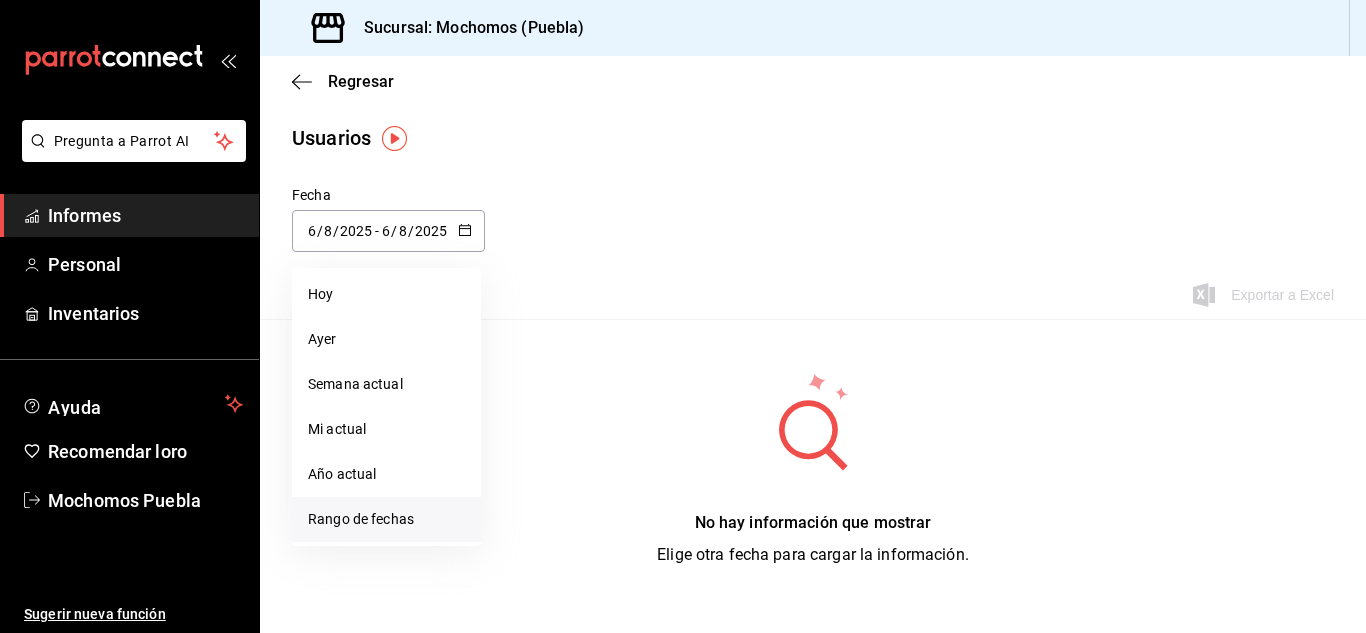 click on "Rango de fechas" at bounding box center [361, 519] 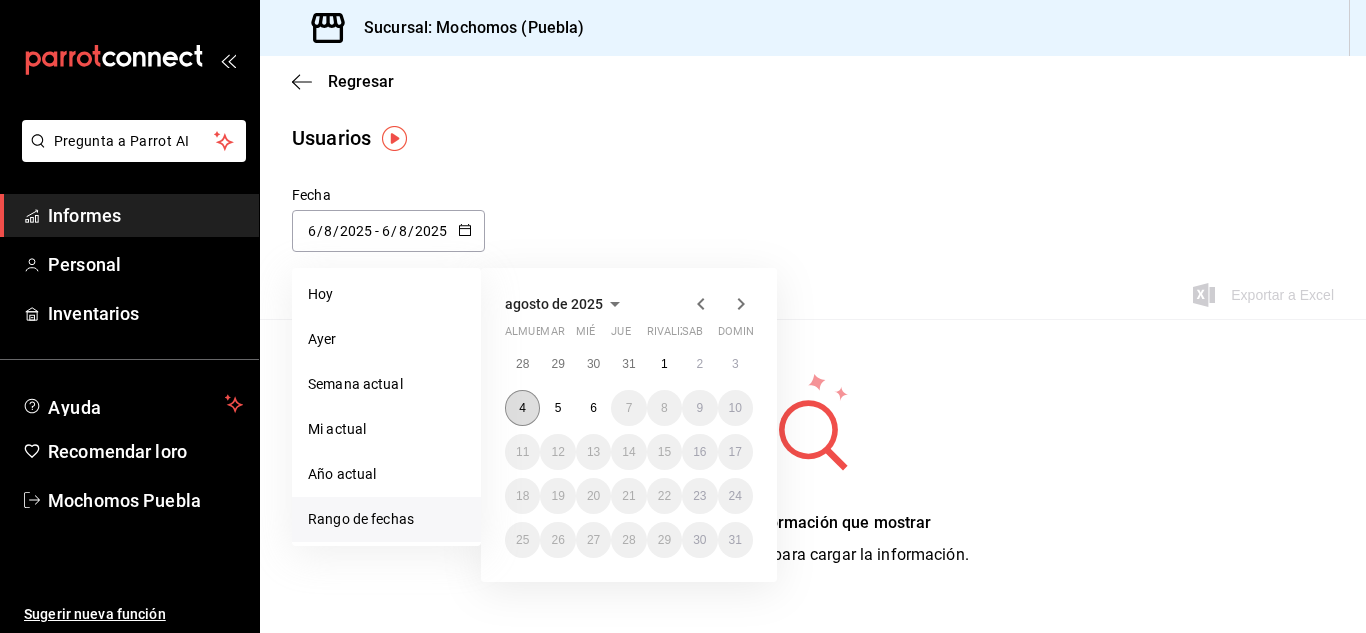 click on "4" at bounding box center (522, 408) 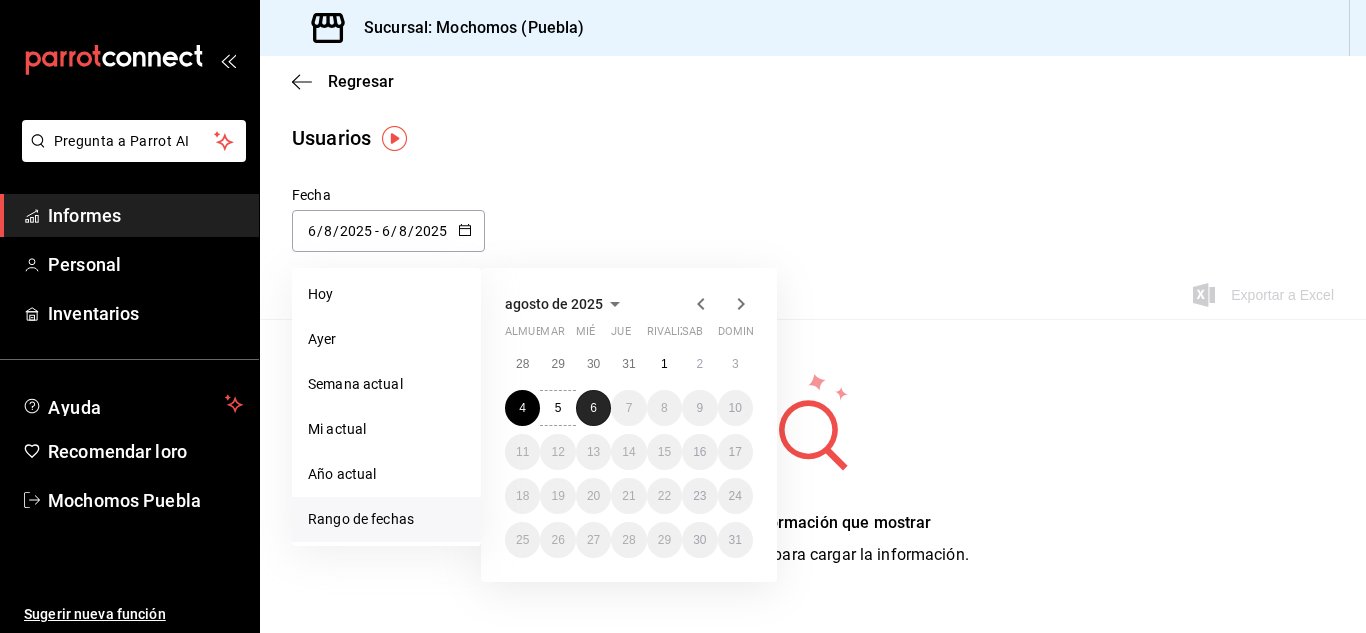 click on "6" at bounding box center [593, 408] 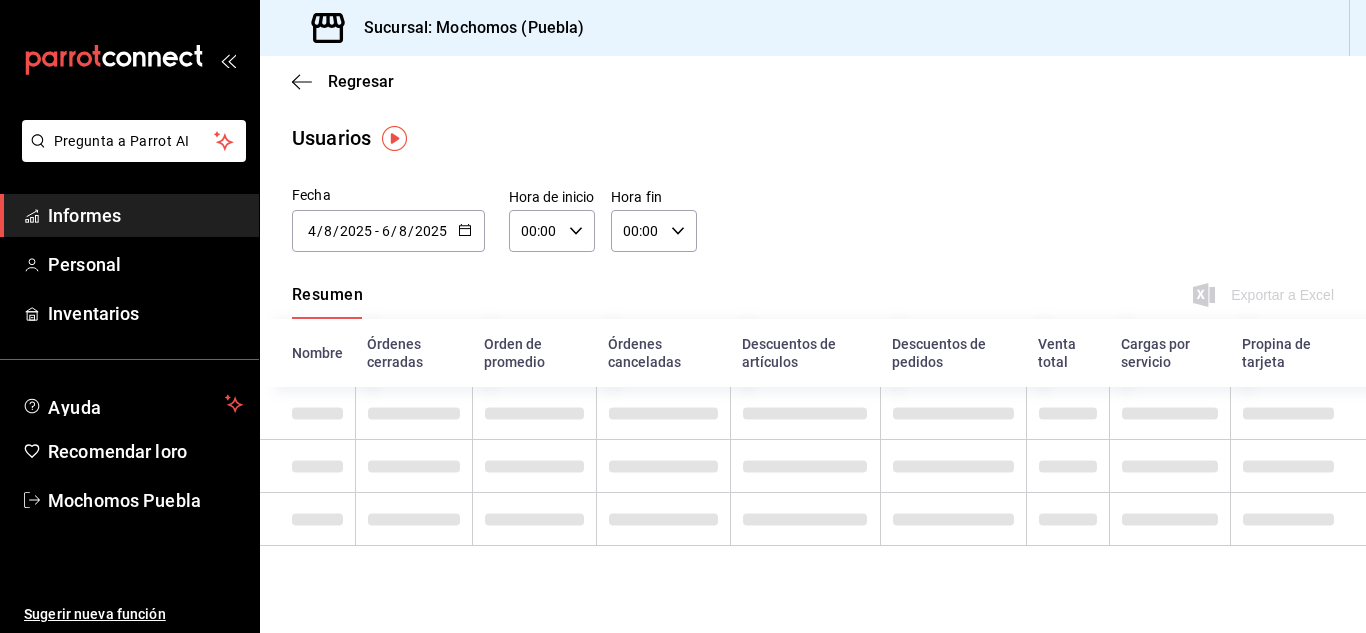click 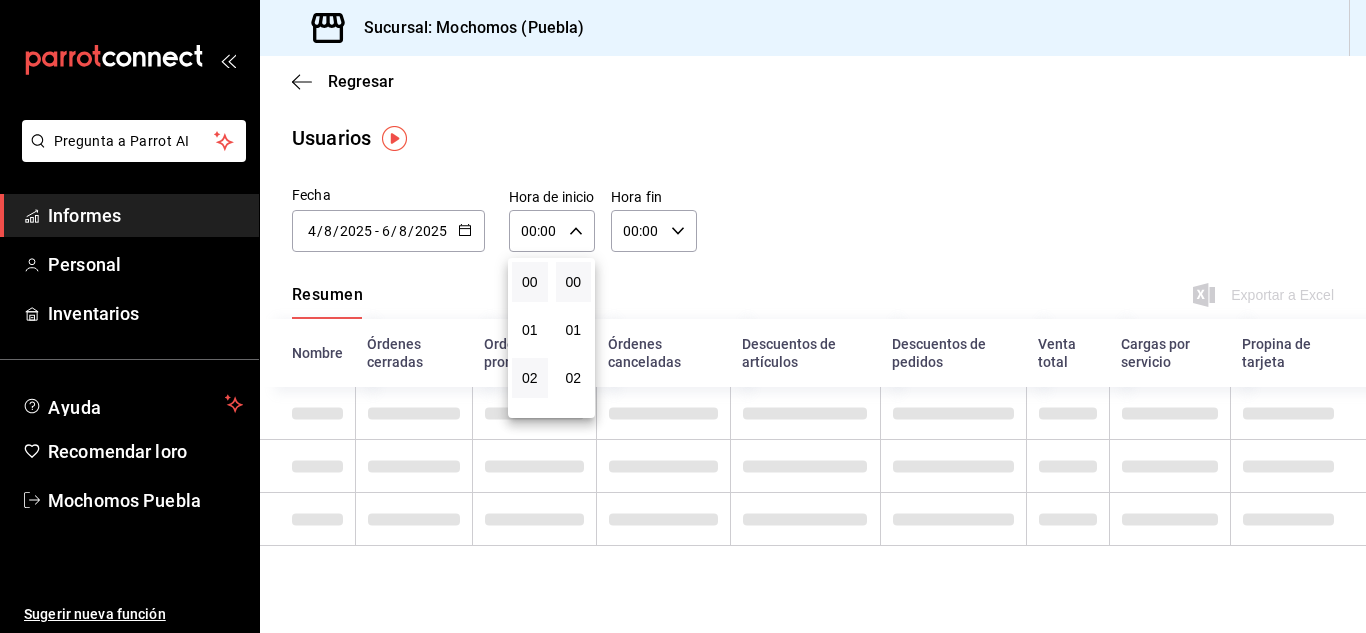 scroll, scrollTop: 100, scrollLeft: 0, axis: vertical 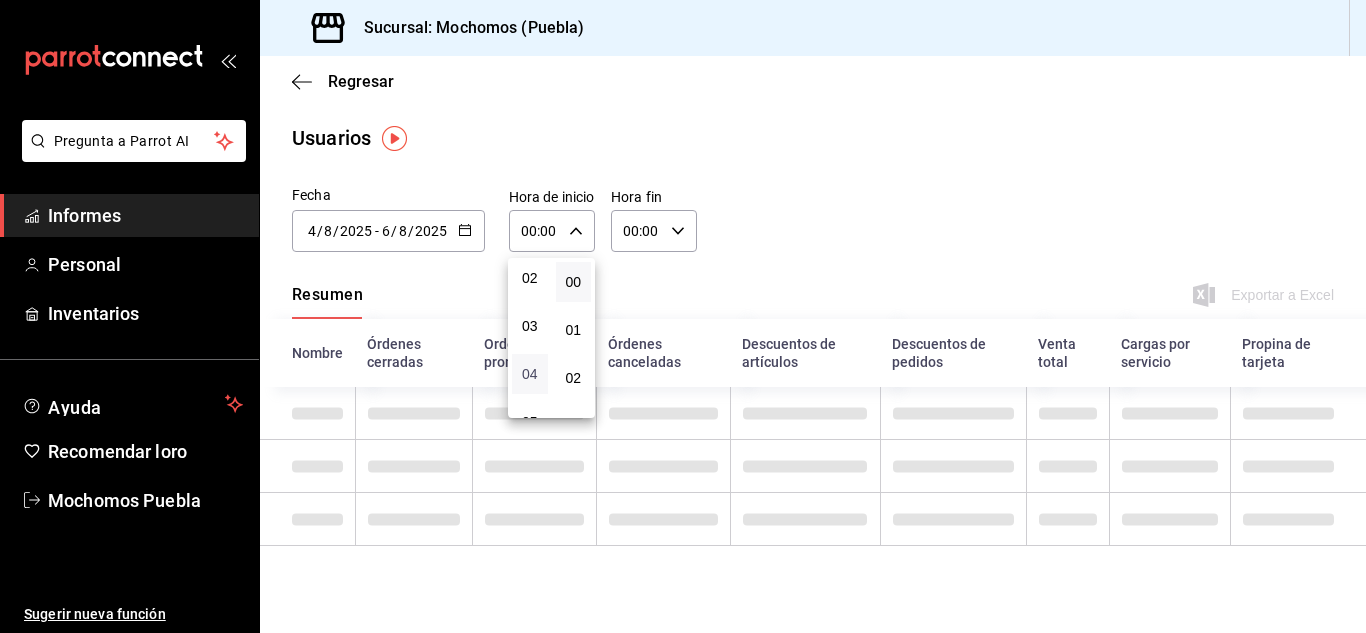 click on "04" at bounding box center (530, 374) 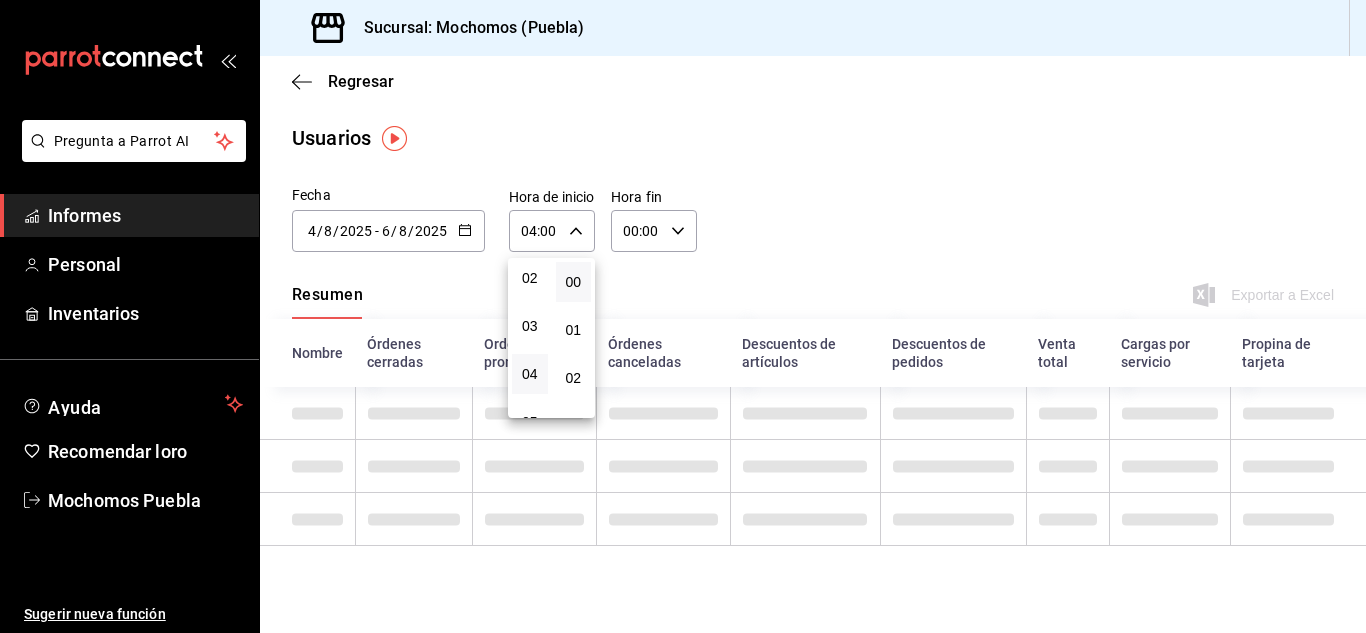 click at bounding box center (683, 316) 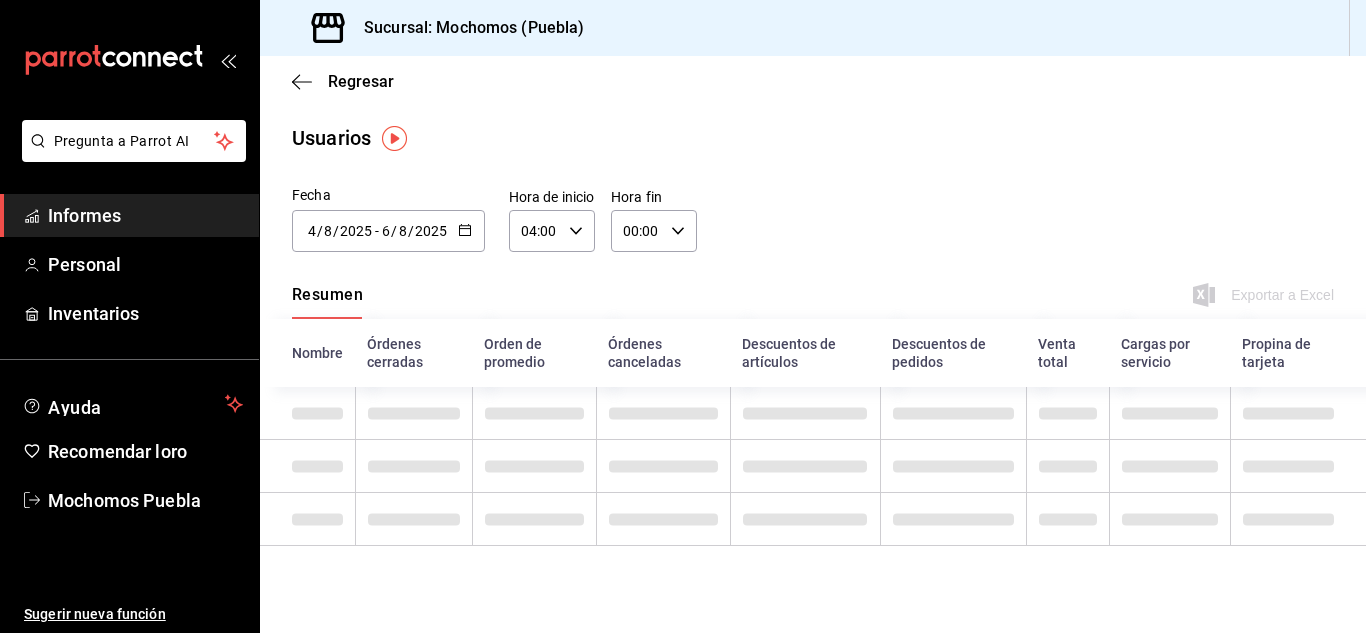 click on "Fecha [DATE] [DATE] - [DATE] [DATE] agosto de [YEAR] almuerzo mar mié Jue rivalizar sab dominio 28 29 30 31 1 2 3 4 5 6 7 8 9 10 11 12 13 14 15 16 17 18 19 20 21 22 23 24 25 26 27 28 29 30 31 Hora de inicio 04:00 Hora de inicio Hora fin 00:00 Hora fin" at bounding box center (813, 230) 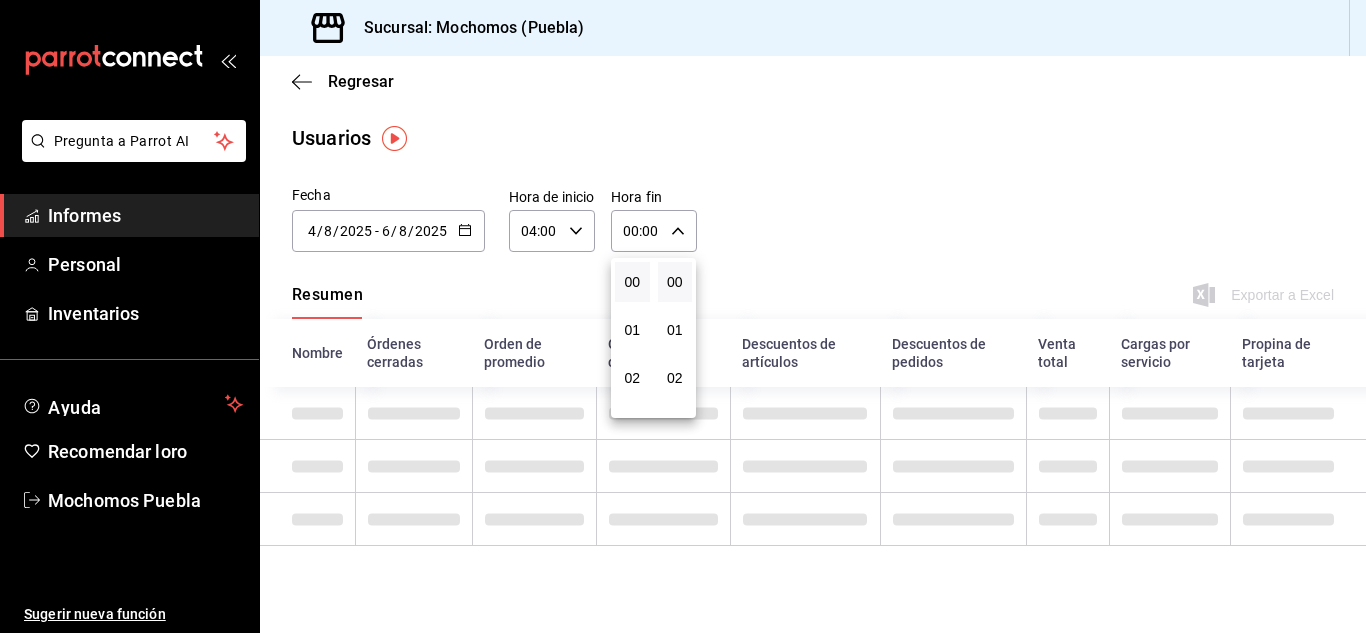 click at bounding box center [683, 316] 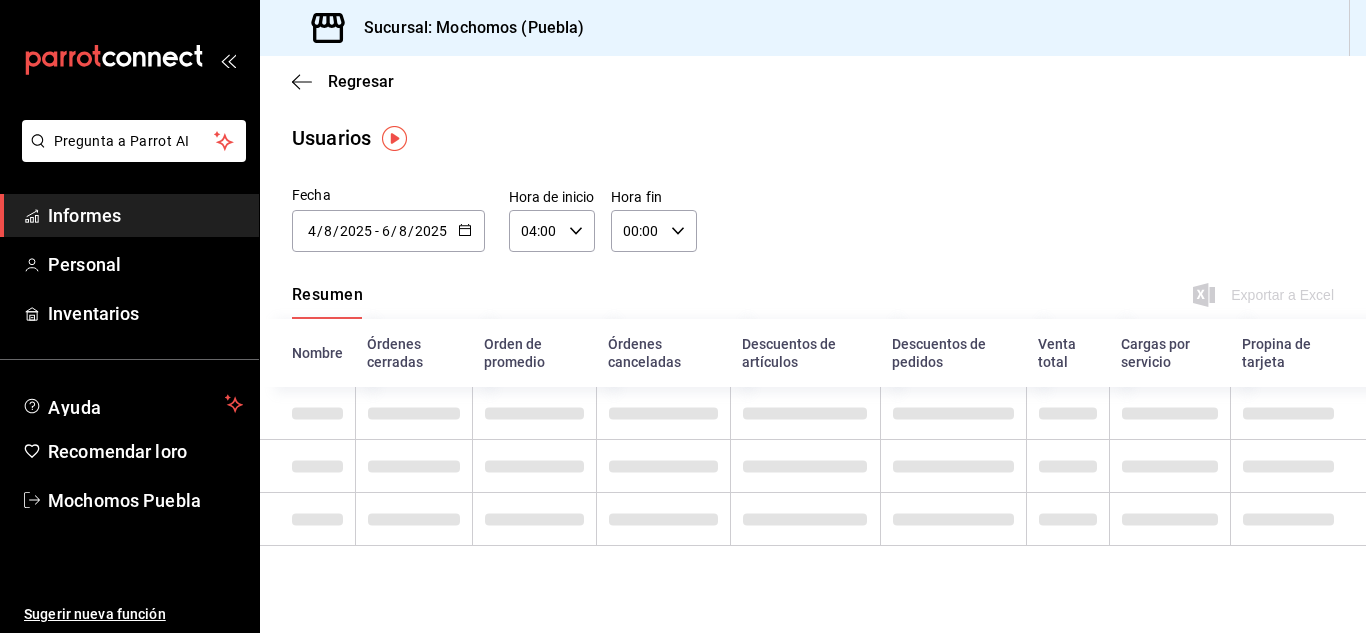 click on "Regresar Usuarios Fecha [DATE] [DATE] - [DATE] [DATE] agosto de [YEAR] almuerzo mar mié Jue rivalizar sab dominio 28 29 30 31 1 2 3 4 5 6 7 8 9 10 11 12 13 14 15 16 17 18 19 20 21 22 23 24 25 26 27 28 29 30 31 Hora de inicio 04:00 Hora de inicio Hora fin 00:00 Hora fin Resumen Exportar a Excel Nombre Órdenes cerradas Orden de promedio Órdenes canceladas Descuentos de artículos Descuentos de pedidos Venta total Cargas por servicio Propina de tarjeta" at bounding box center (813, 344) 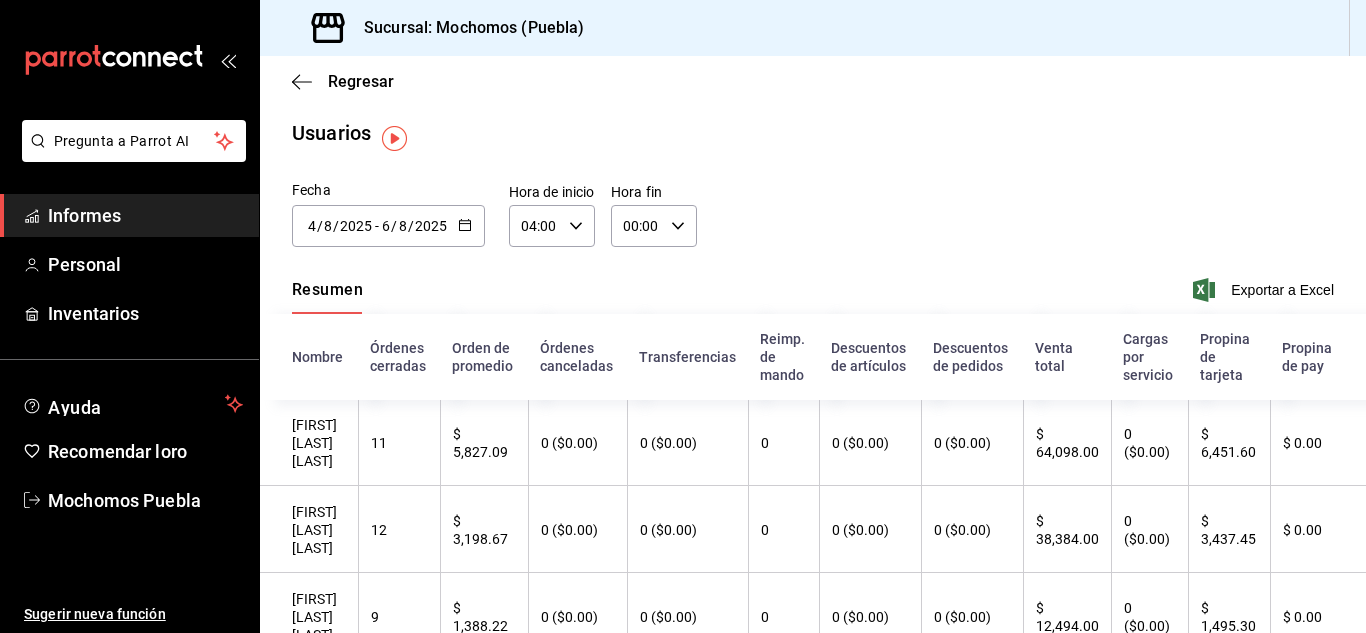 scroll, scrollTop: 0, scrollLeft: 0, axis: both 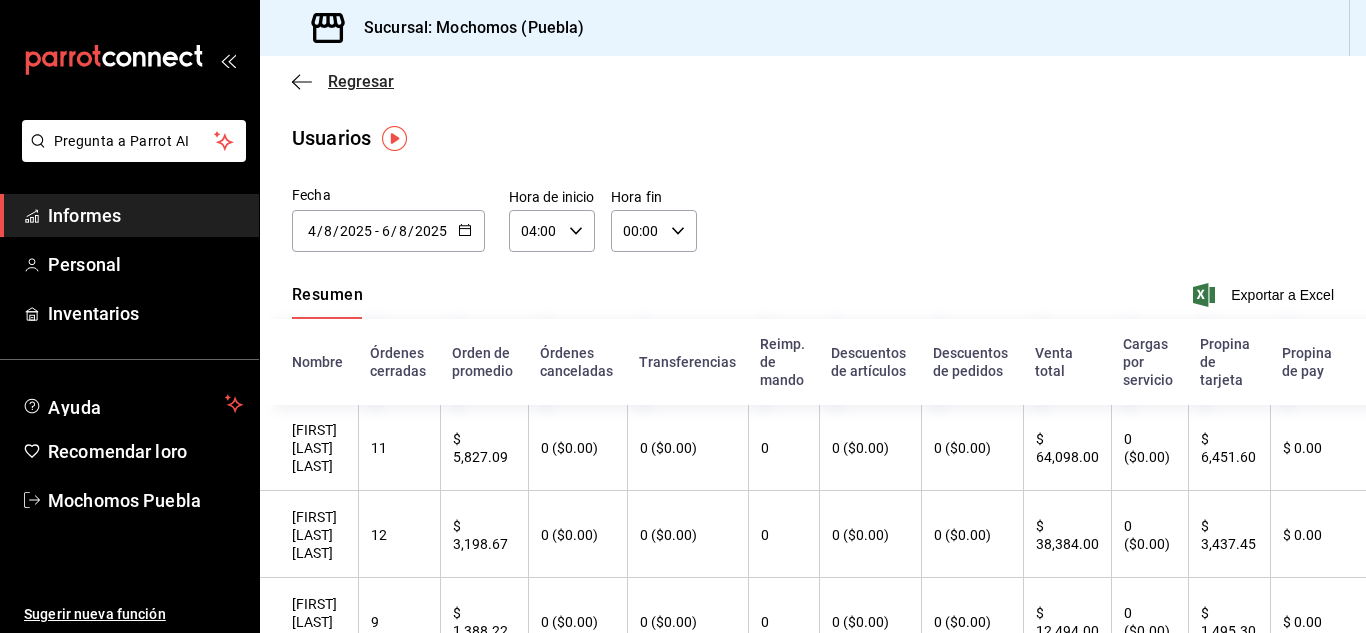 click 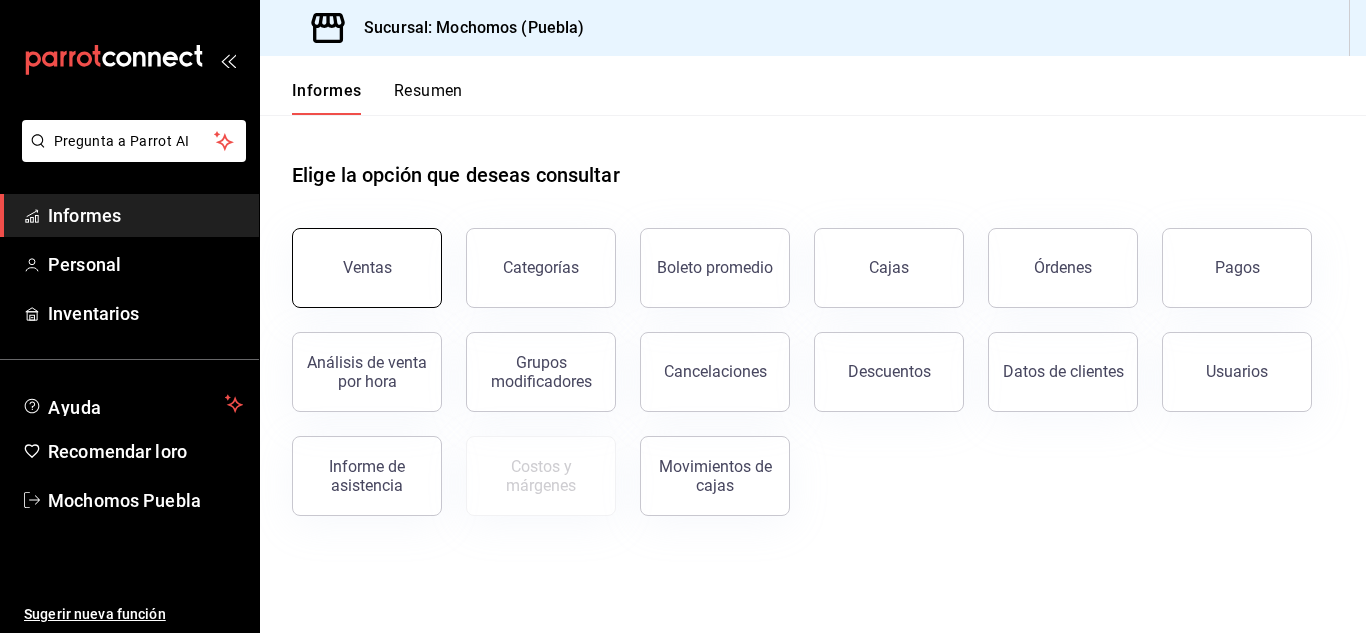 click on "Ventas" at bounding box center (367, 268) 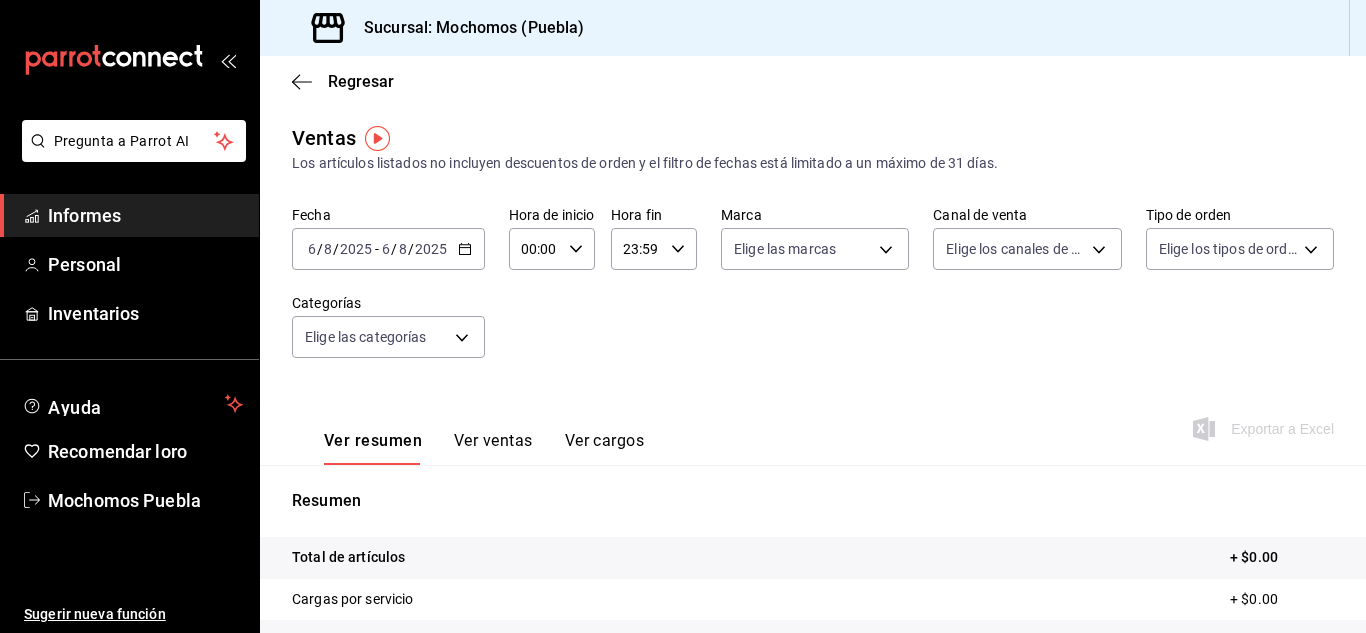click on "2025-08-06 6 / 8 / 2025 - 2025-08-06 6 / 8 / 2025" at bounding box center [388, 249] 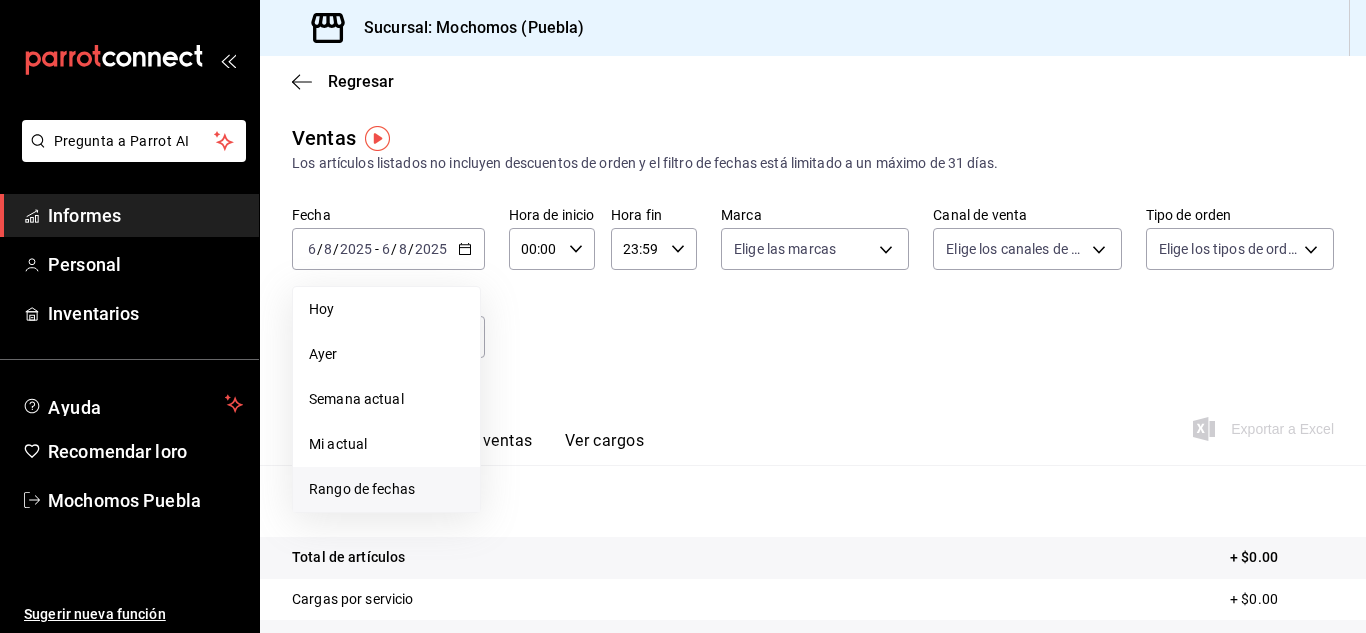 click on "Rango de fechas" at bounding box center [362, 489] 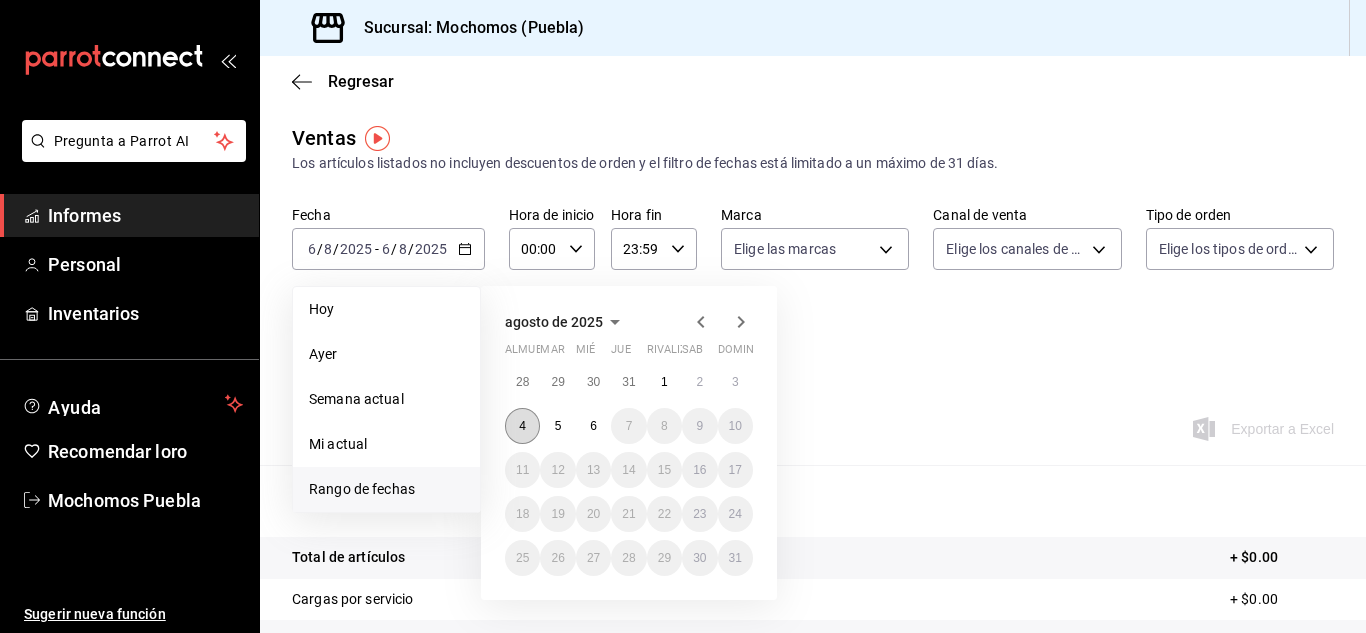 click on "4" at bounding box center [522, 426] 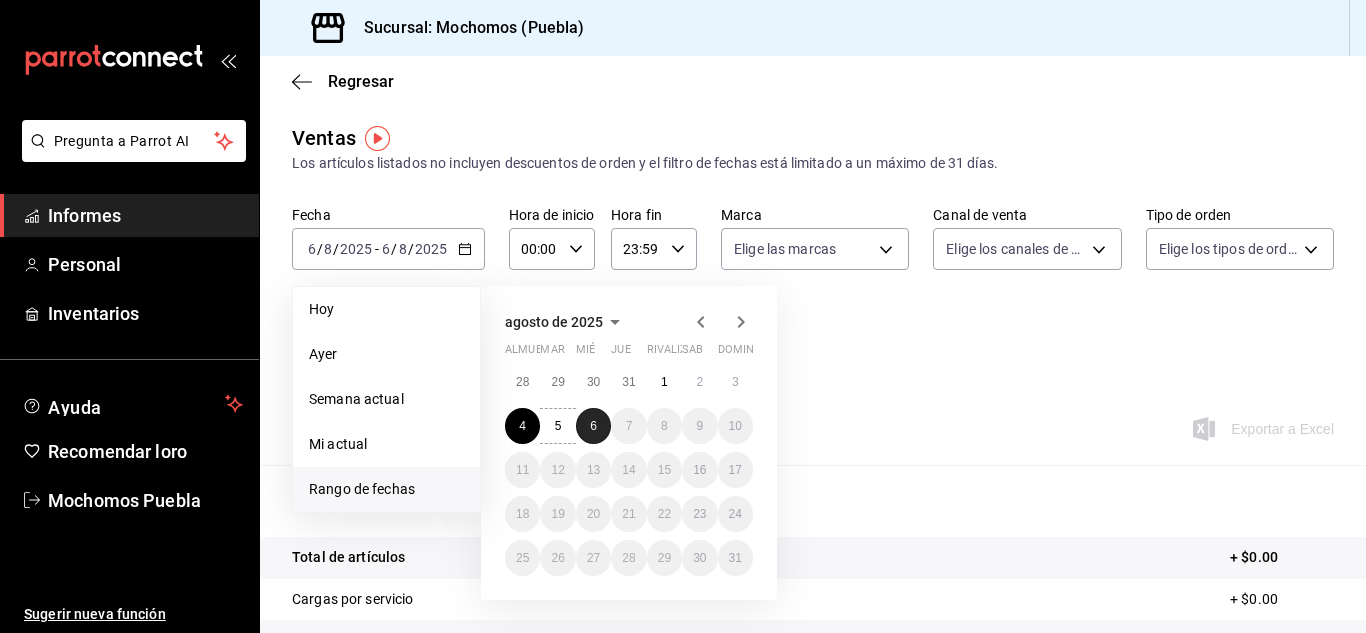 click on "6" at bounding box center (593, 426) 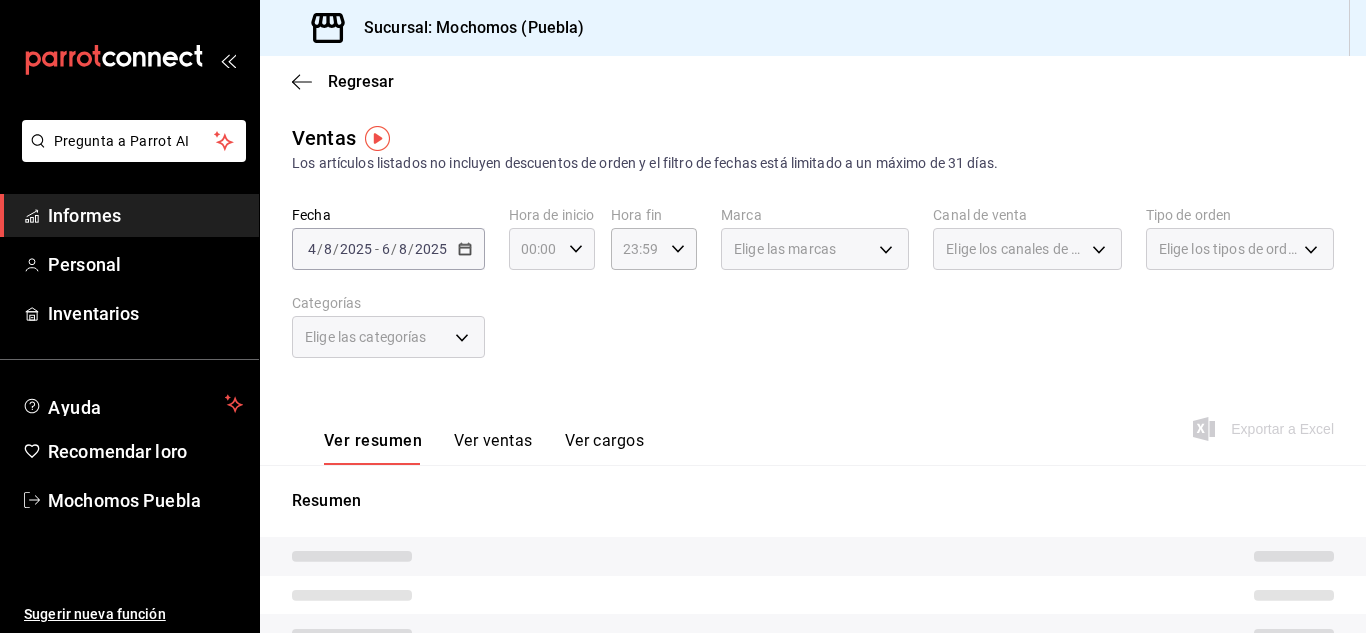 click 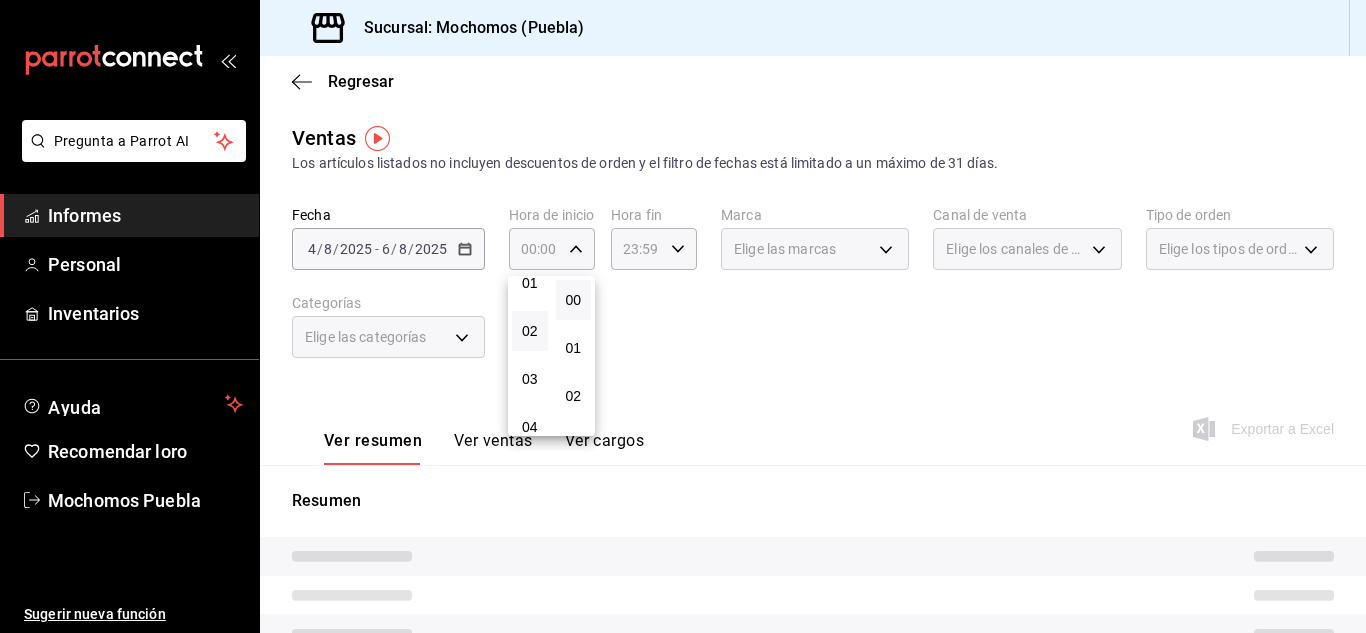 scroll, scrollTop: 100, scrollLeft: 0, axis: vertical 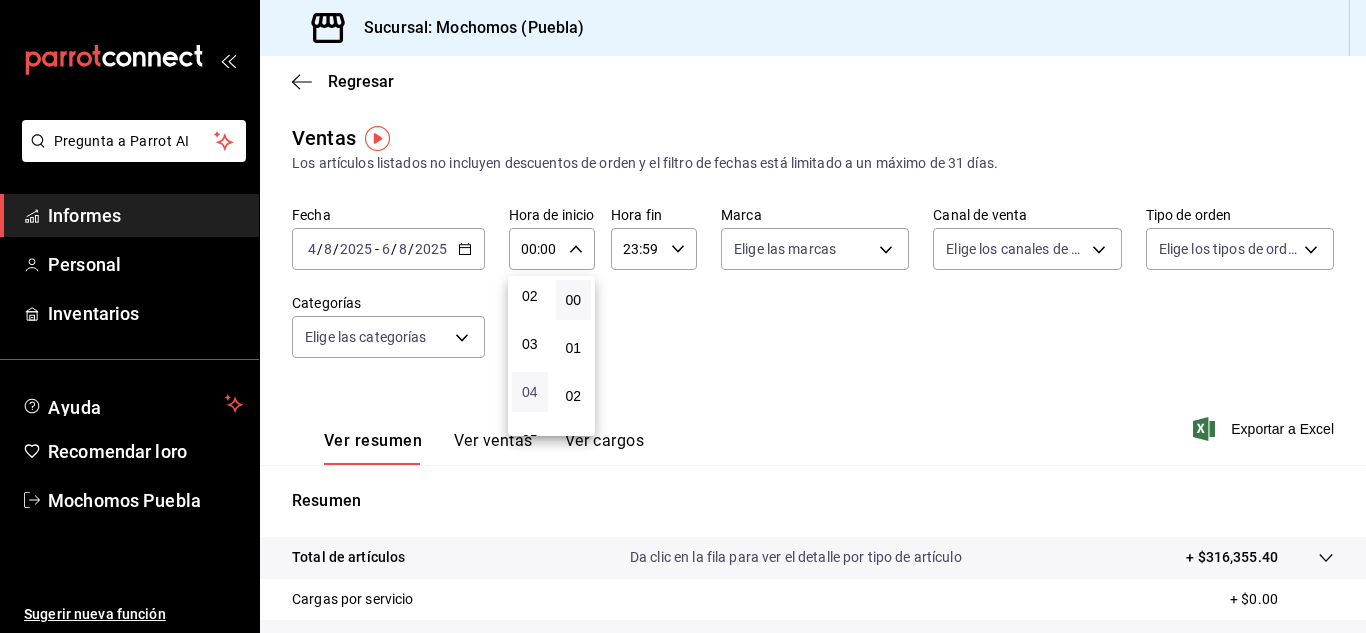 click on "04" at bounding box center (530, 392) 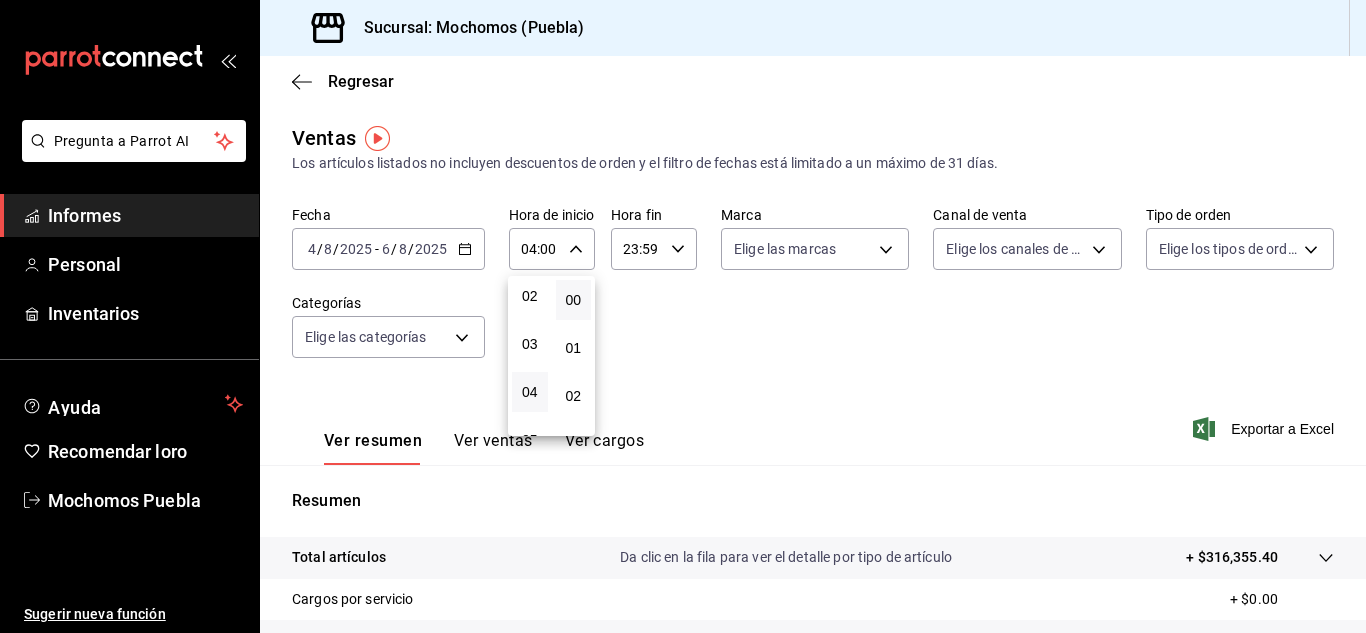 click at bounding box center [683, 316] 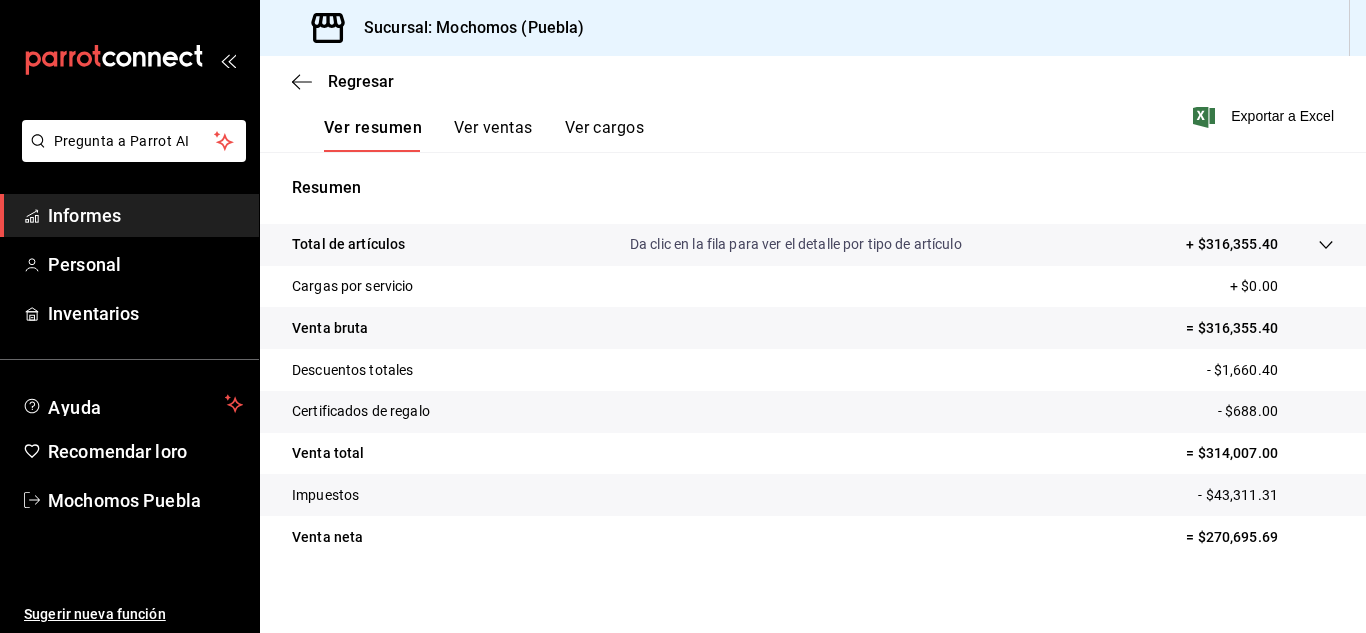 scroll, scrollTop: 326, scrollLeft: 0, axis: vertical 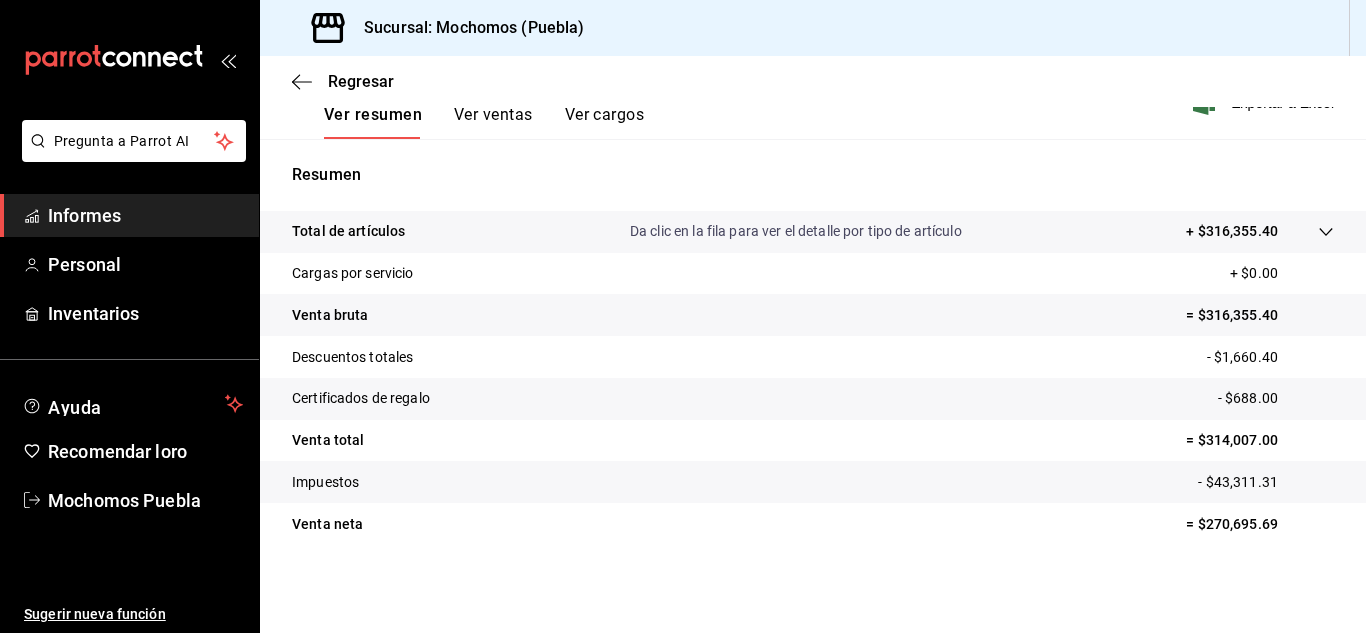 click on "Da clic en la fila para ver el detalle por tipo de artículo" at bounding box center (796, 231) 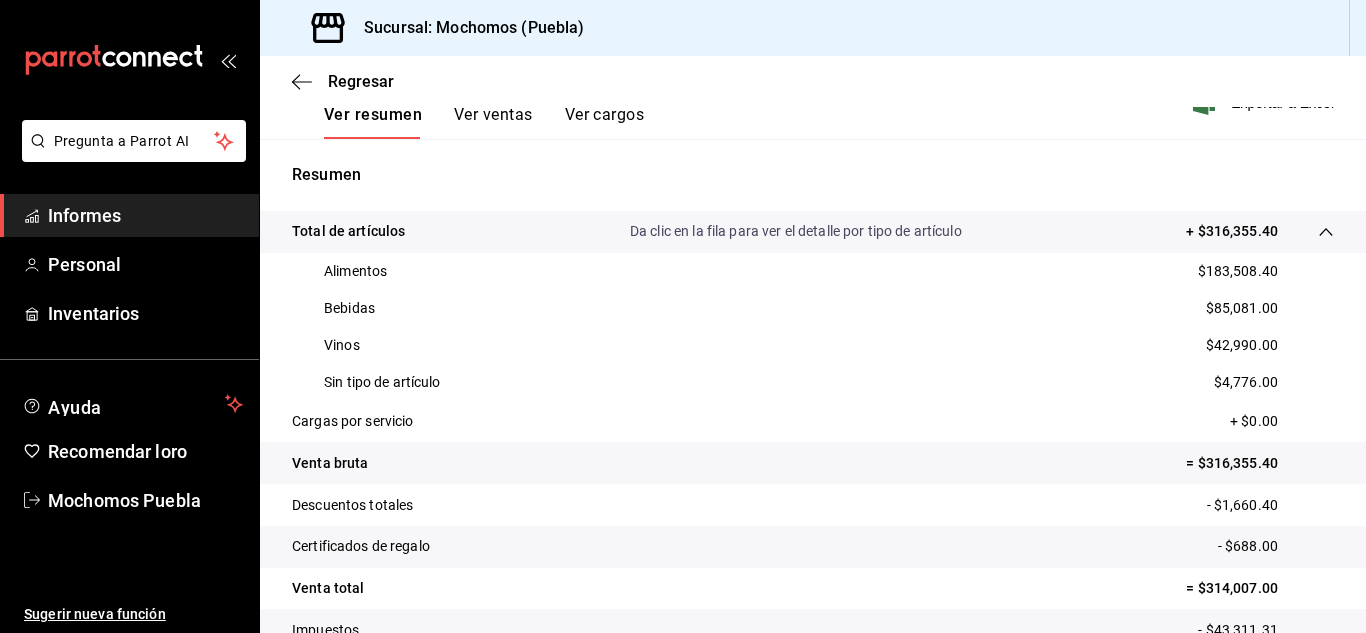 click on "Ver ventas" at bounding box center (493, 114) 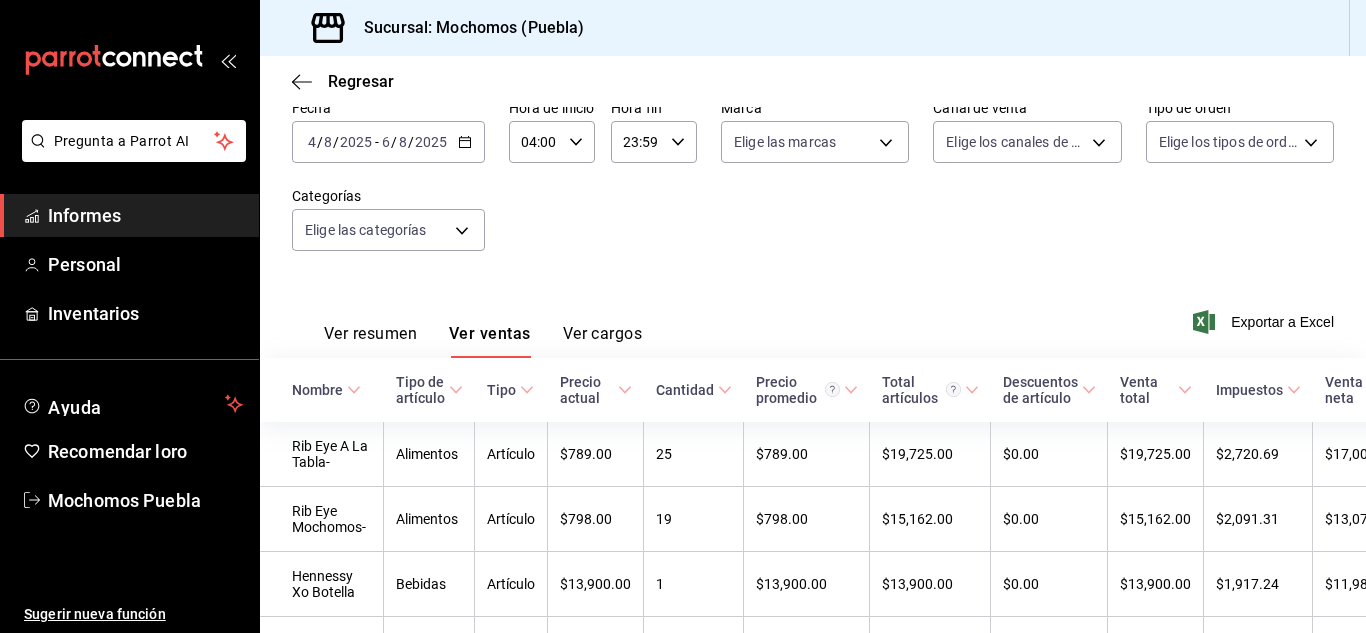 scroll, scrollTop: 326, scrollLeft: 0, axis: vertical 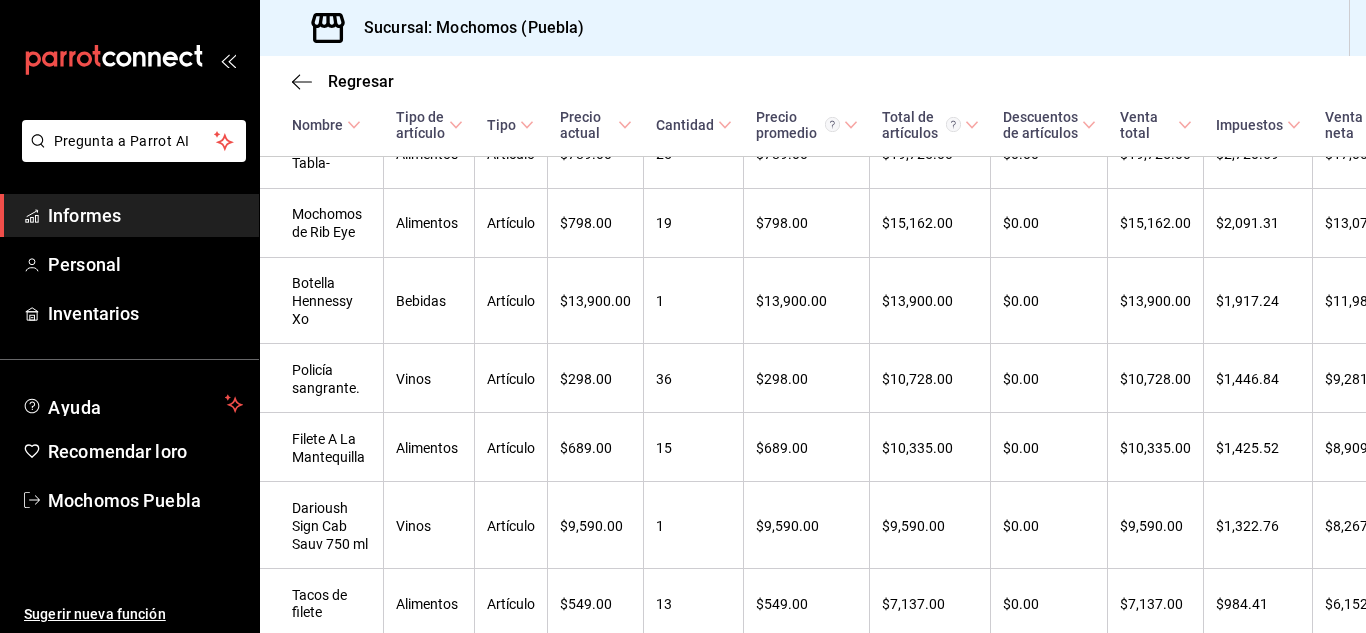 click on "Regresar Ventas Los artículos listados no incluyen descuentos de orden y el filtro de fechas está limitado a un máximo de 31 días. Fecha [DATE] [DATE] - [DATE] [DATE] Hora de inicio 04:00 Hora de inicio Hora fin 23:59 Hora fin Marca Elige las marcas Canal de venta Elige los canales de venta Tipo de orden Elige los tipos de orden Categorías Elige las categorías Ver resumen Ver ventas Ver cargos Exportar a Excel Nombre Tipo de artículo Tipo Precio actual Cantidad Precio promedio   Total de artículos   Descuentos de artículos Venta total Impuestos Venta neta Rib Eye A La Tabla- Alimentos Artículo $789.00 25 $789.00 $19,725.00 $0.00 $19,725.00 $2,720.69 $17,004.31 Mochomos de Rib Eye Alimentos Artículo $798.00 19 $798.00 $15,162.00 $0.00 $15,162.00 $2,091.31 $13,070.69 Botella Hennessy Xo Bebidas Artículo $13,900.00 1 $13,900.00 $13,900.00 $0.00 $13,900.00 $1,917.24 $11,982.76 Policía sangrante. Vinos Artículo $298.00 36 $298.00 $10,728.00 $0.00 $10,728.00 $1,446.84 $9,281.16 15" at bounding box center [813, 344] 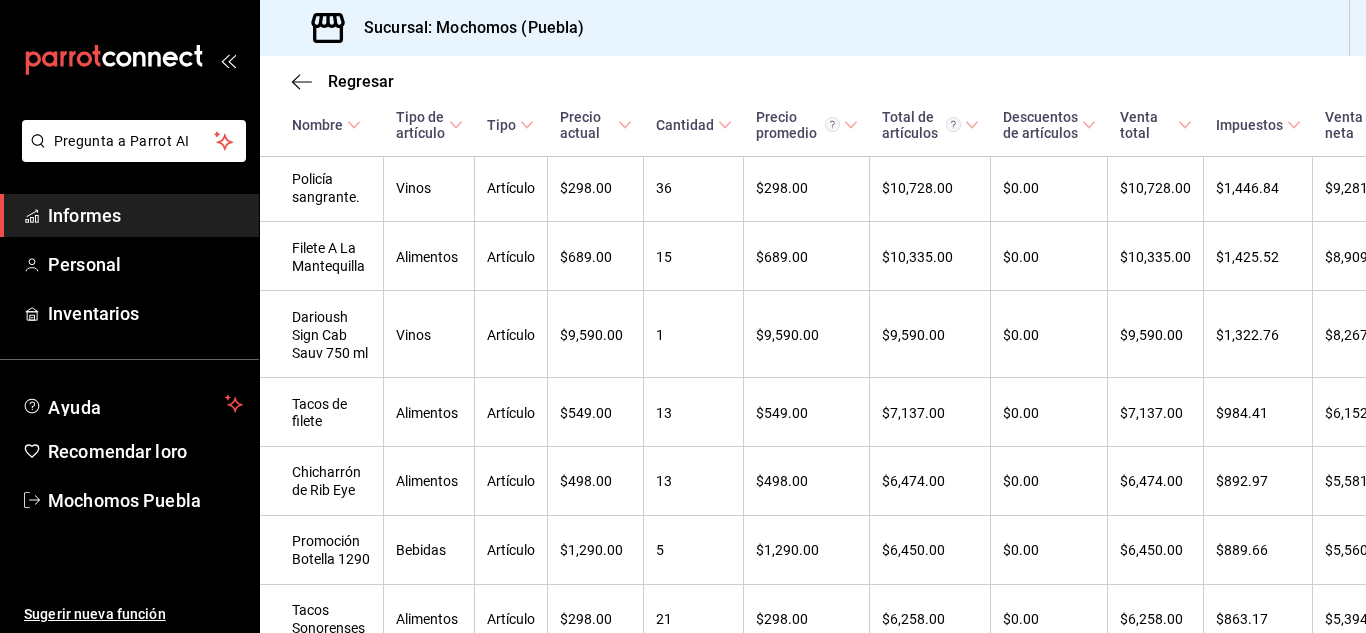 scroll, scrollTop: 646, scrollLeft: 0, axis: vertical 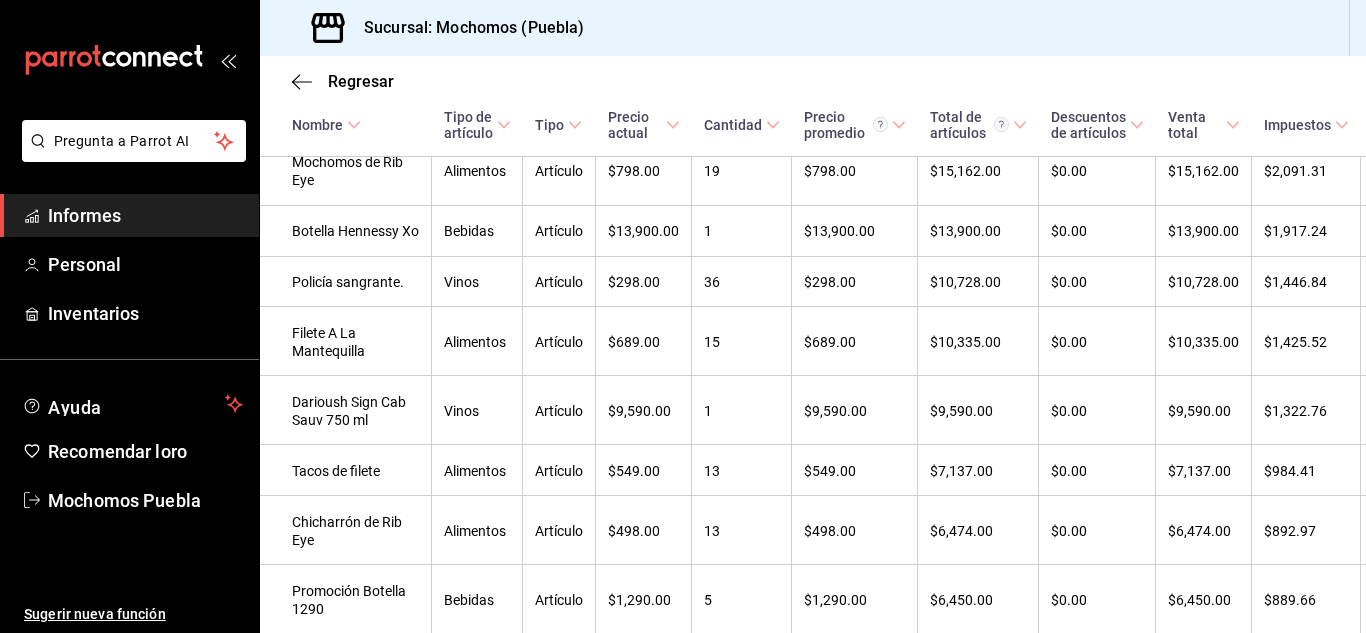 click on "Regresar Ventas Los artículos listados no incluyen descuentos de orden y el filtro de fechas está limitado a un máximo de 31 días. Fecha [DATE] [DATE] - [DATE] [DATE] Hora de inicio 04:00 Hora de inicio Hora fin 23:59 Hora fin Marca Elige las marcas Canal de venta Elige los canales de venta Tipo de orden Elige los tipos de orden Categorías Elige las categorías Ver resumen Ver ventas Ver cargos Exportar a Excel Nombre Tipo de artículo Tipo Precio actual Cantidad Precio promedio   Total de artículos   Descuentos de artículos Venta total Impuestos Venta neta Rib Eye A La Tabla- Alimentos Artículo $789.00 25 $789.00 $19,725.00 $0.00 $19,725.00 $2,720.69 $17,004.31 Mochomos de Rib Eye Alimentos Artículo $798.00 19 $798.00 $15,162.00 $0.00 $15,162.00 $2,091.31 $13,070.69 Botella Hennessy Xo Bebidas Artículo $13,900.00 1 $13,900.00 $13,900.00 $0.00 $13,900.00 $1,917.24 $11,982.76 Policía sangrante. Vinos Artículo $298.00 36 $298.00 $10,728.00 $0.00 $10,728.00 $1,446.84 $9,281.16 15" at bounding box center (813, 344) 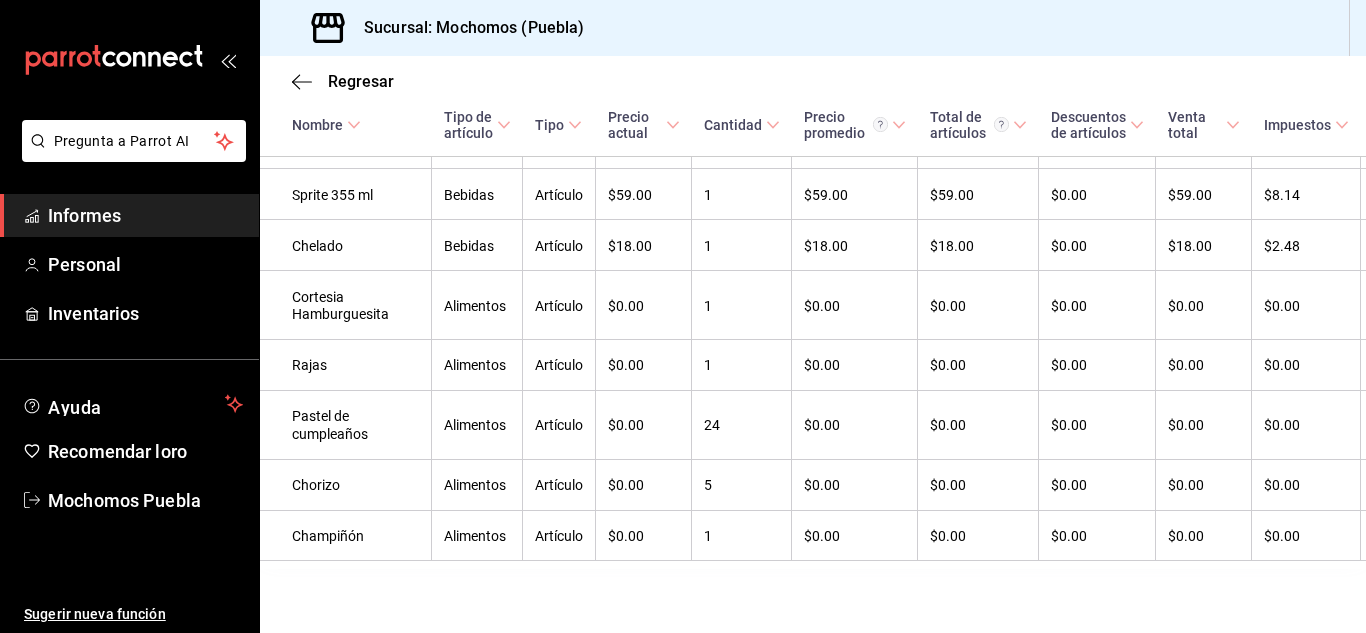 scroll, scrollTop: 10520, scrollLeft: 0, axis: vertical 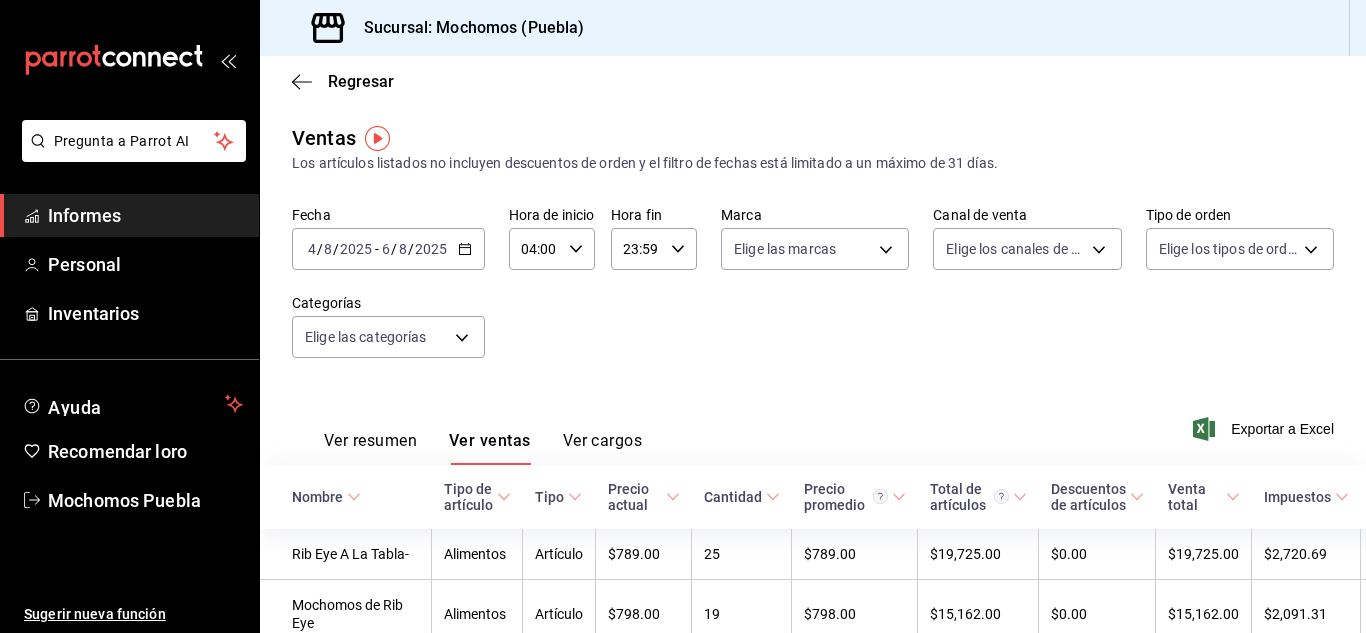 click 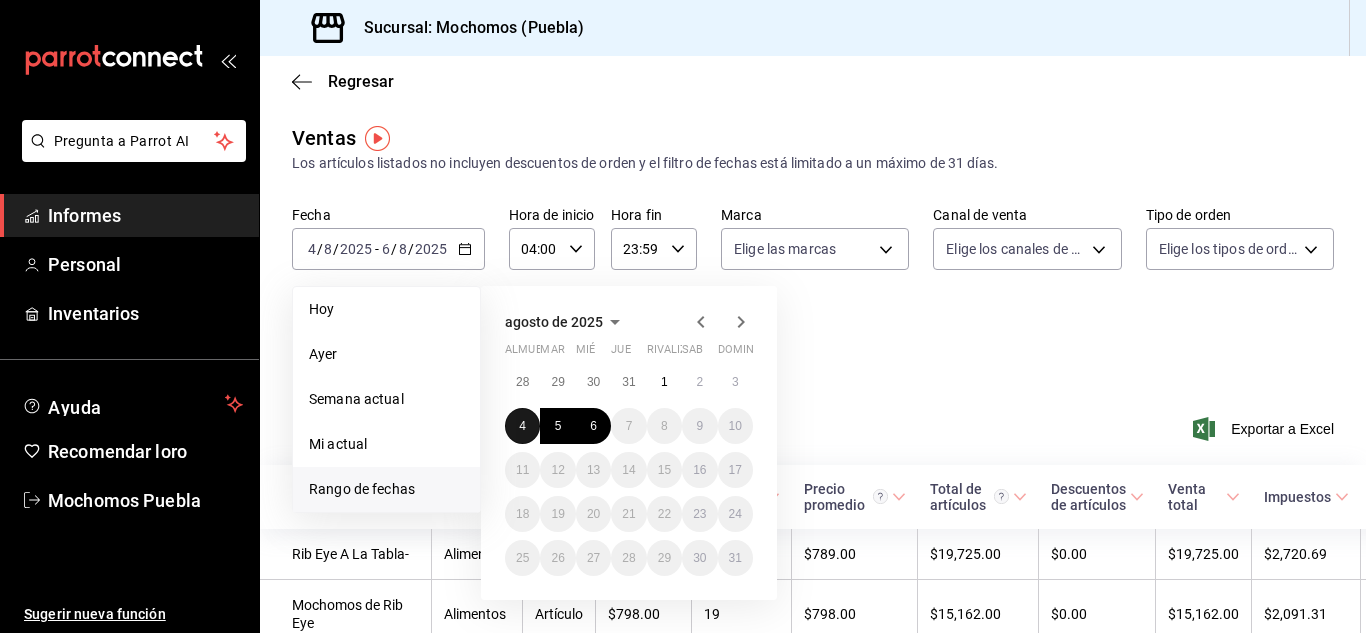 click on "4" at bounding box center [522, 426] 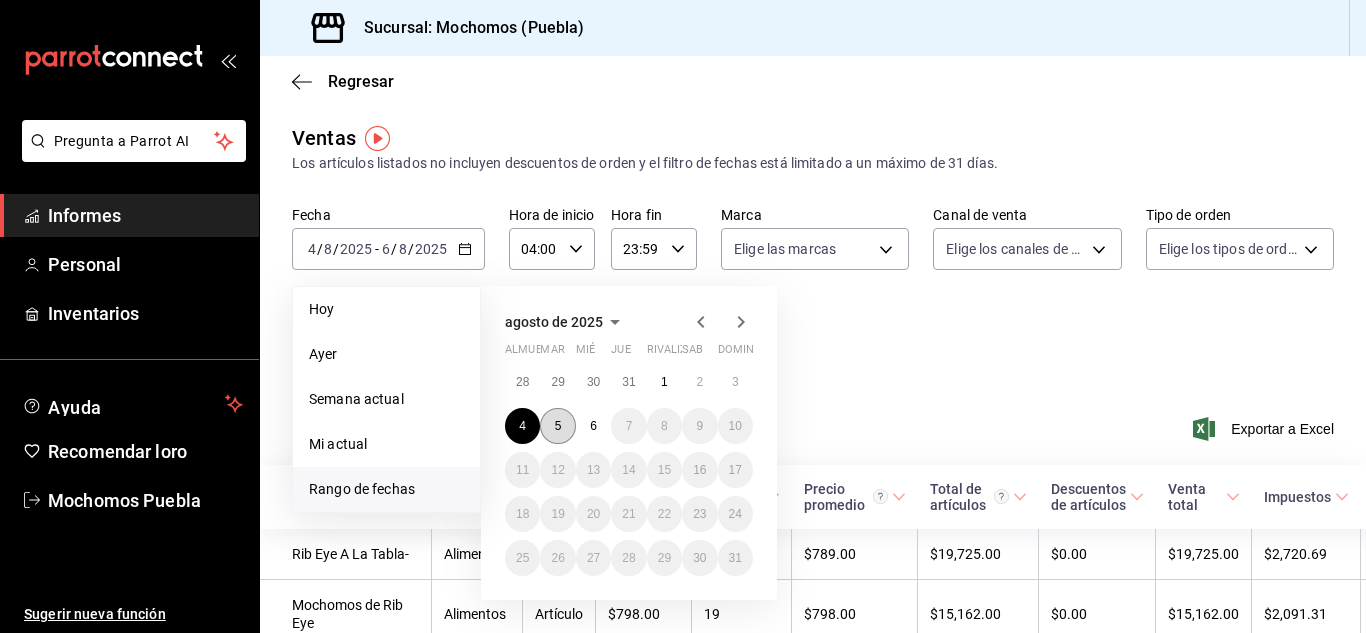 click on "5" at bounding box center (558, 426) 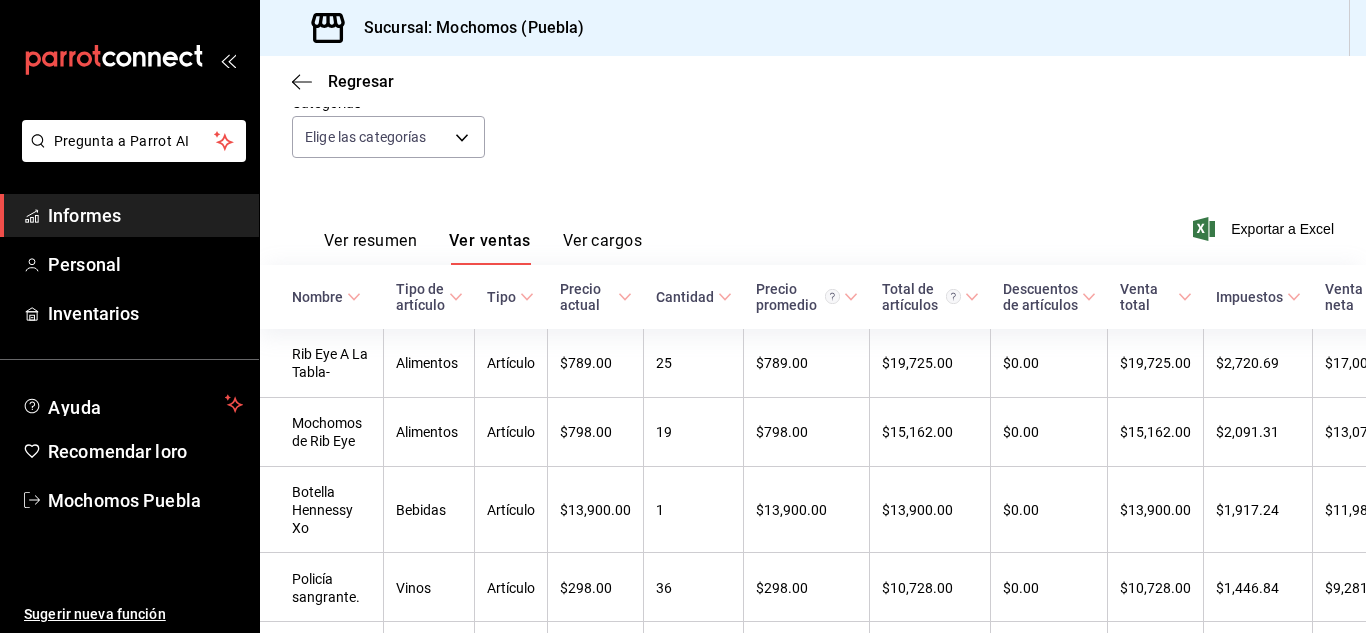 scroll, scrollTop: 240, scrollLeft: 0, axis: vertical 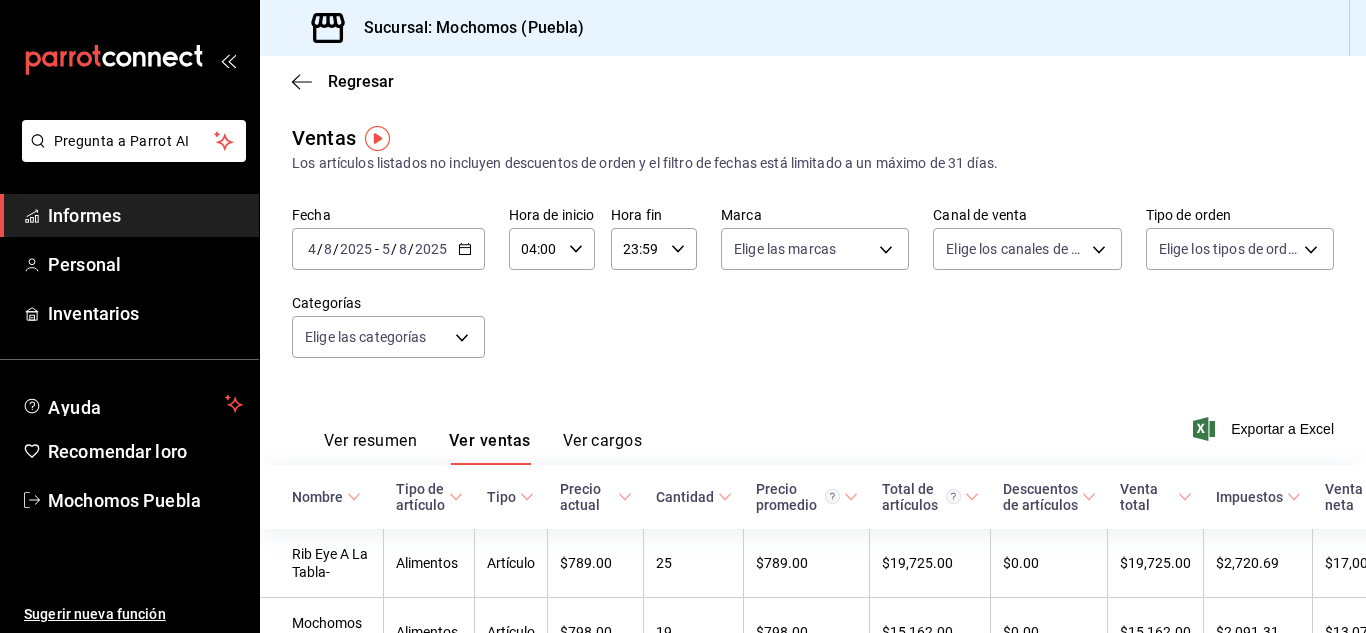 click 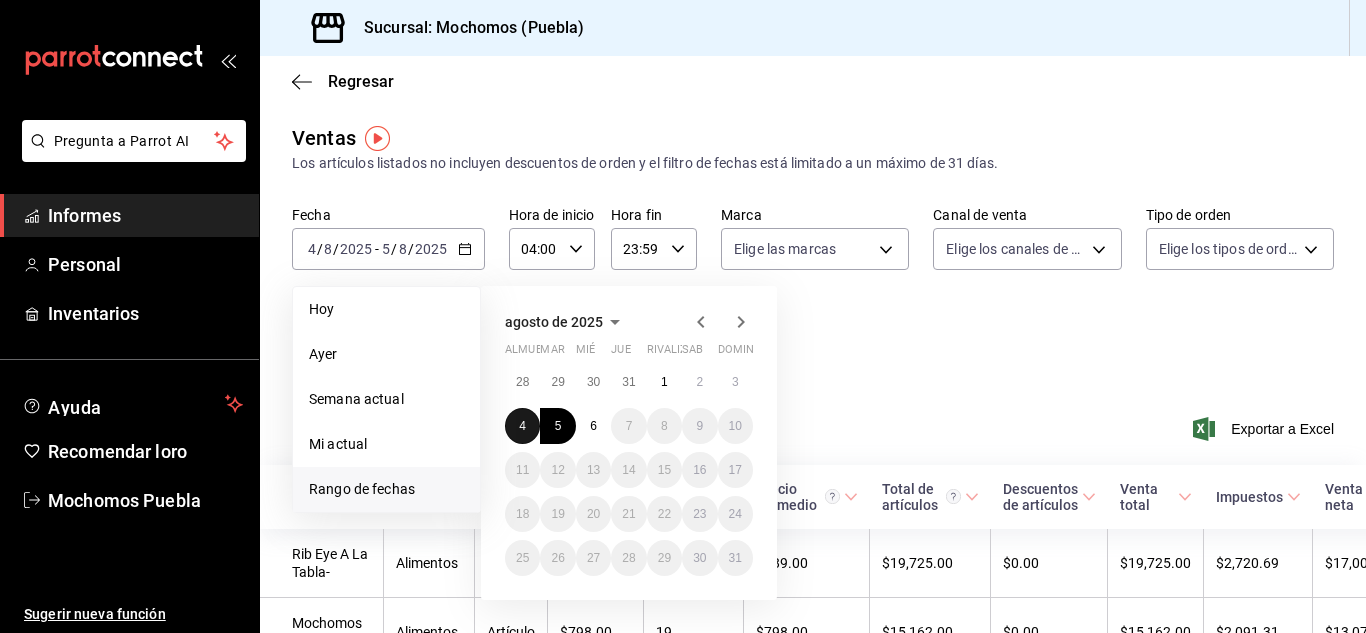 click on "4" at bounding box center (522, 426) 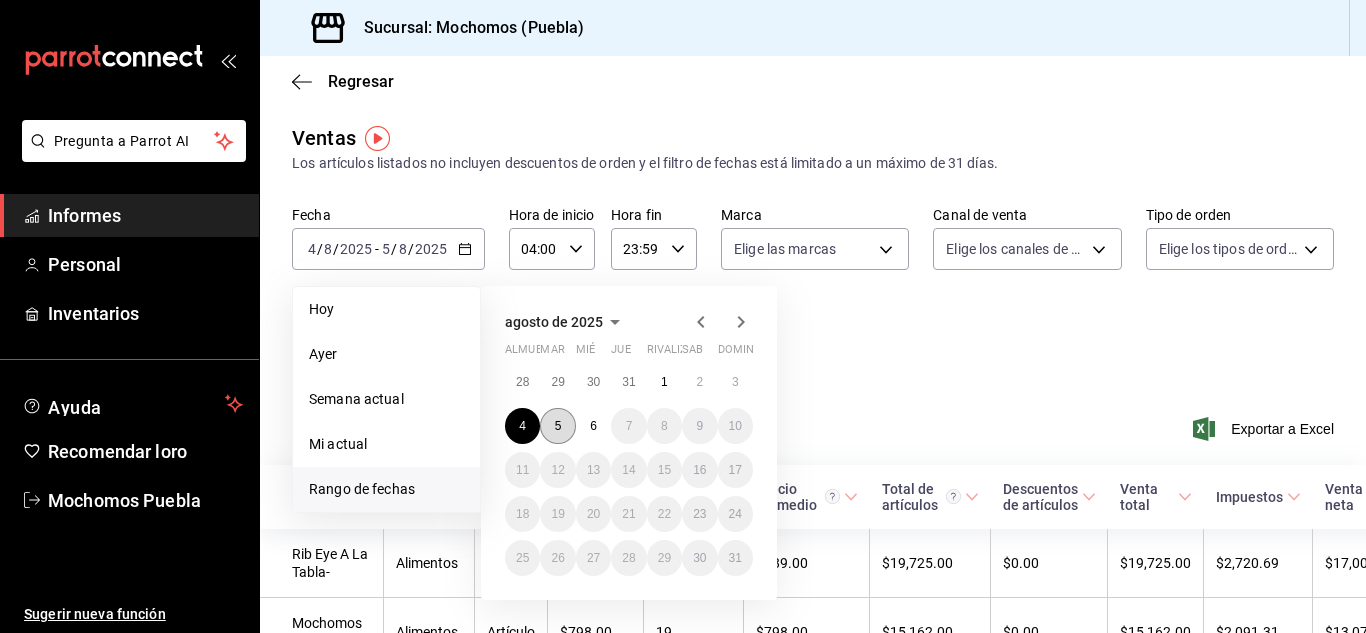 click on "5" at bounding box center (557, 426) 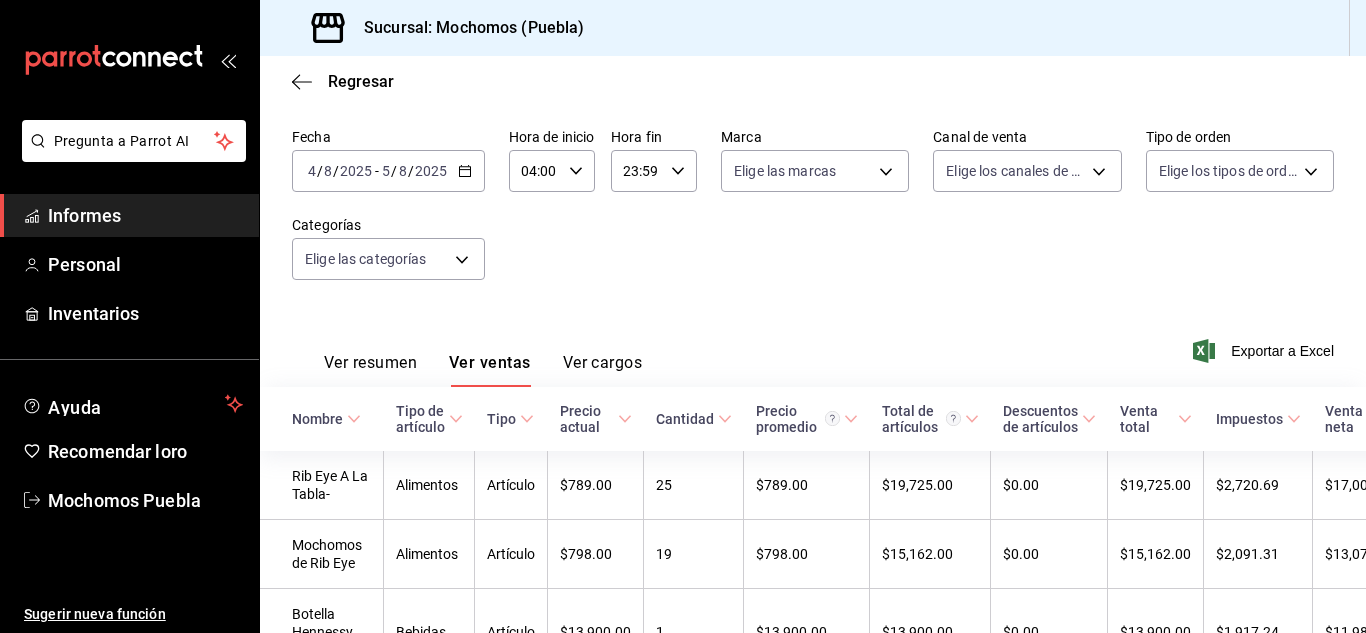 scroll, scrollTop: 120, scrollLeft: 0, axis: vertical 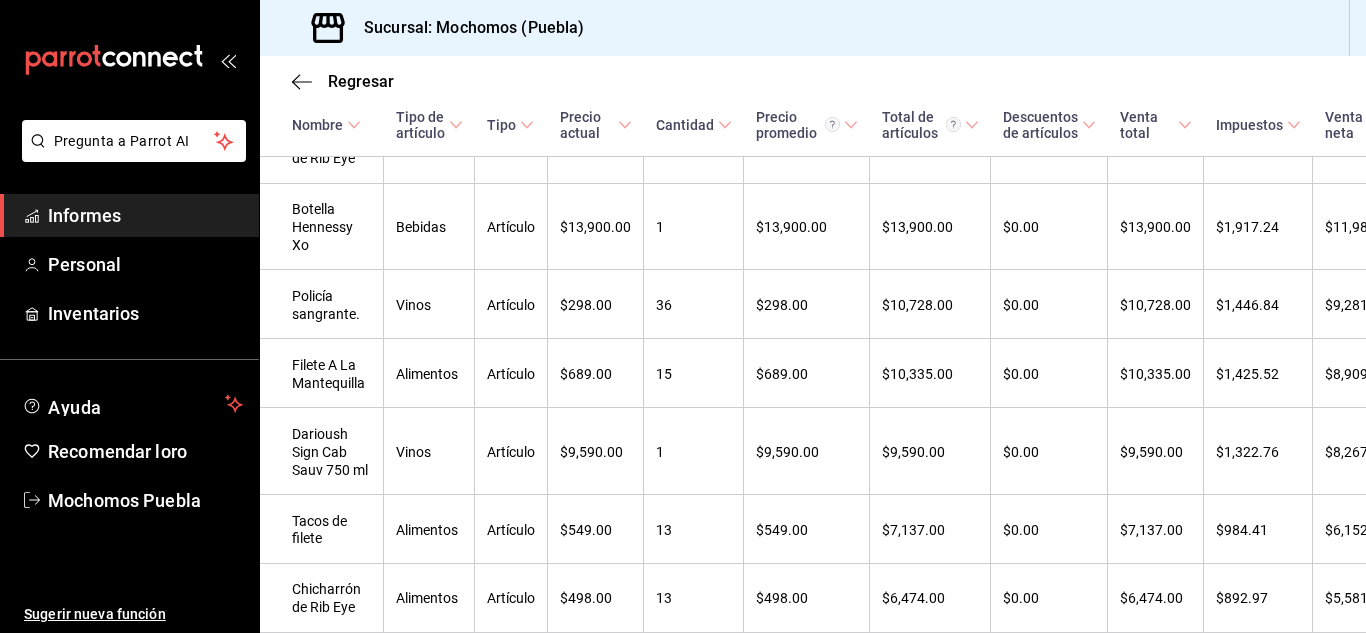 click on "Regresar Ventas Los artículos listados no incluyen descuentos de orden y el filtro de fechas está limitado a un máximo de 31 días. Fecha [DATE] [DATE] - [DATE] [DATE] Hora de inicio 04:00 Hora de inicio Hora fin 23:59 Hora fin Marca Elige las marcas Canal de venta Elige los canales de venta Tipo de orden Elige los tipos de orden Categorías Elige las categorías Ver resumen Ver ventas Ver cargos Exportar a Excel Nombre Tipo de artículo Tipo Precio actual Cantidad Precio promedio   Total de artículos   Descuentos de artículos Venta total Impuestos Venta neta Rib Eye A La Tabla- Alimentos Artículo $789.00 25 $789.00 $19,725.00 $0.00 $19,725.00 $2,720.69 $17,004.31 Mochomos de Rib Eye Alimentos Artículo $798.00 19 $798.00 $15,162.00 $0.00 $15,162.00 $2,091.31 $13,070.69 Botella Hennessy Xo Bebidas Artículo $13,900.00 1 $13,900.00 $13,900.00 $0.00 $13,900.00 $1,917.24 $11,982.76 Policía sangrante. Vinos Artículo $298.00 36 $298.00 $10,728.00 $0.00 $10,728.00 $1,446.84 $9,281.16 15" at bounding box center (813, 344) 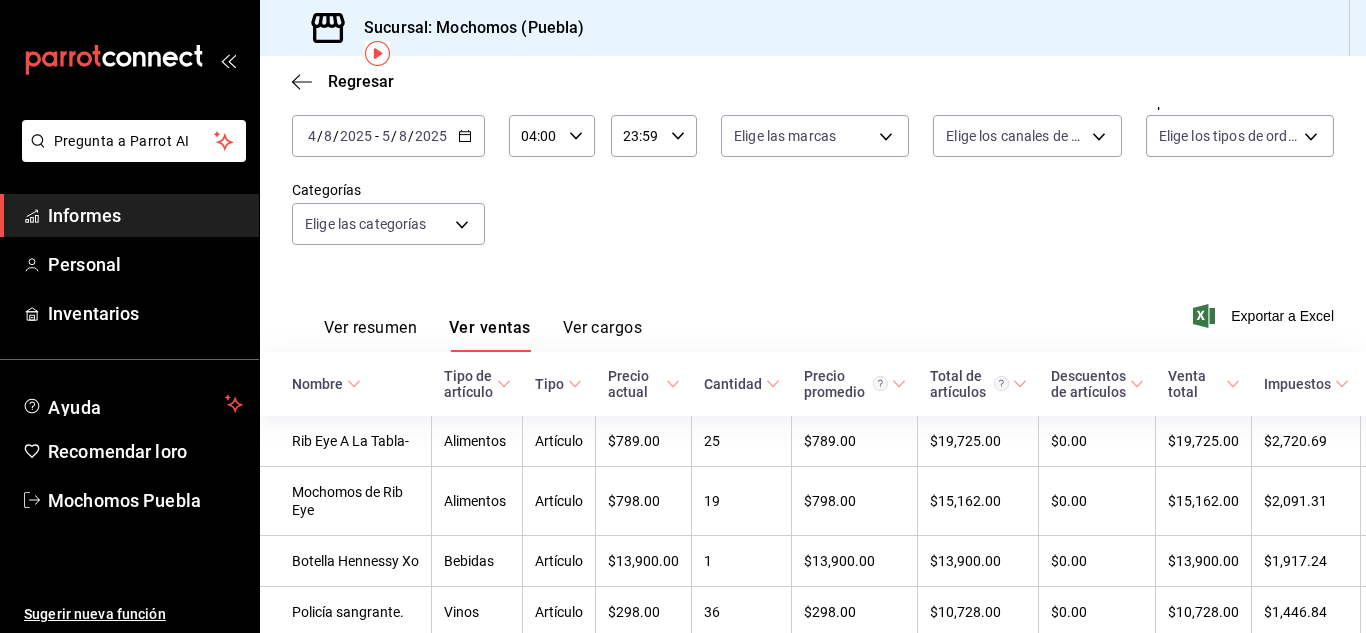scroll, scrollTop: 80, scrollLeft: 0, axis: vertical 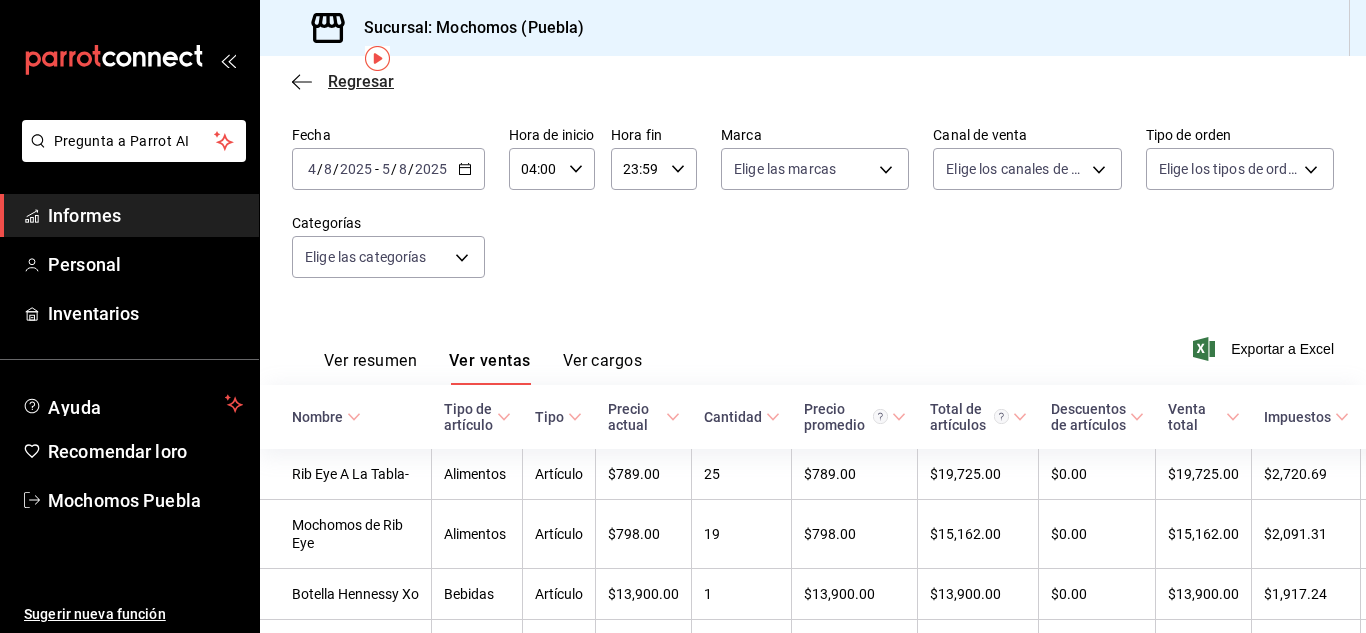 click 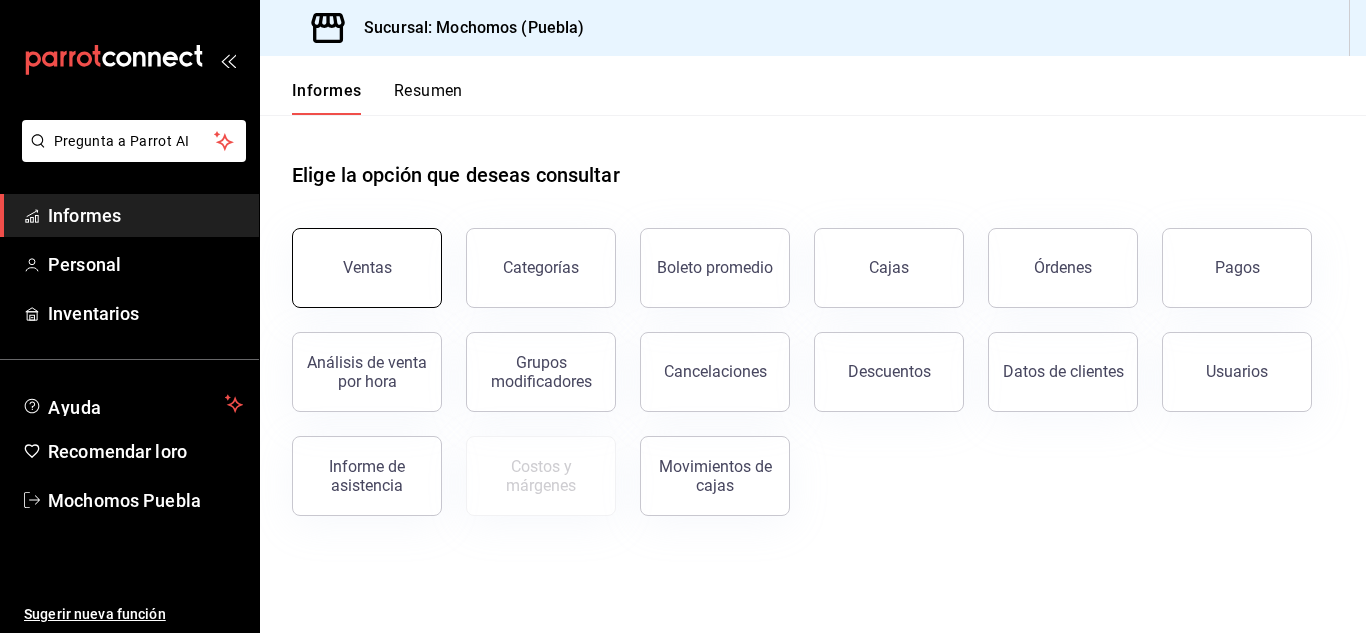 click on "Ventas" at bounding box center (367, 267) 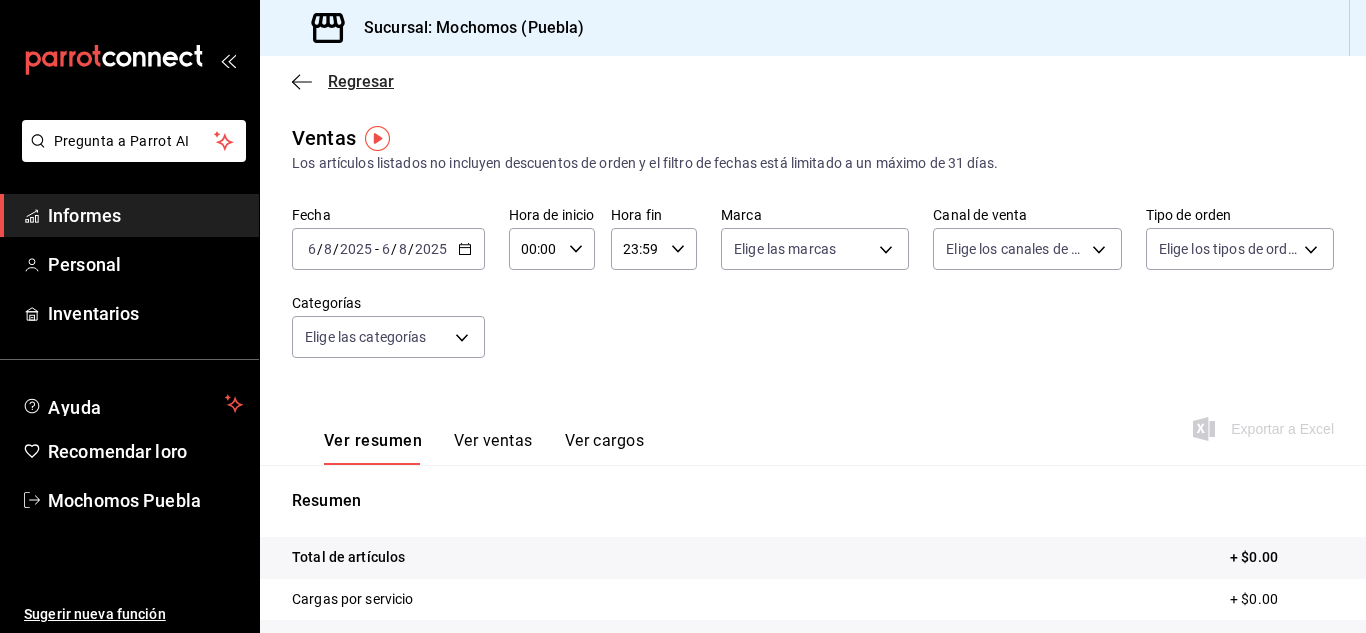 click 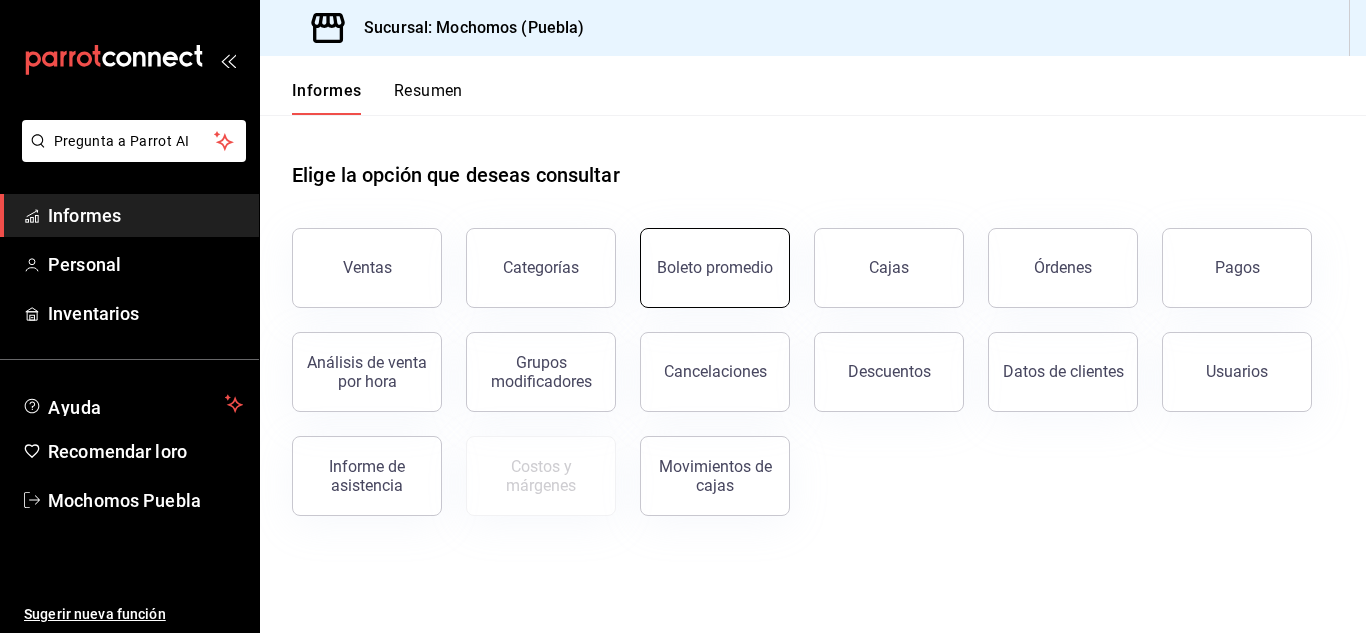 click on "Boleto promedio" at bounding box center (715, 268) 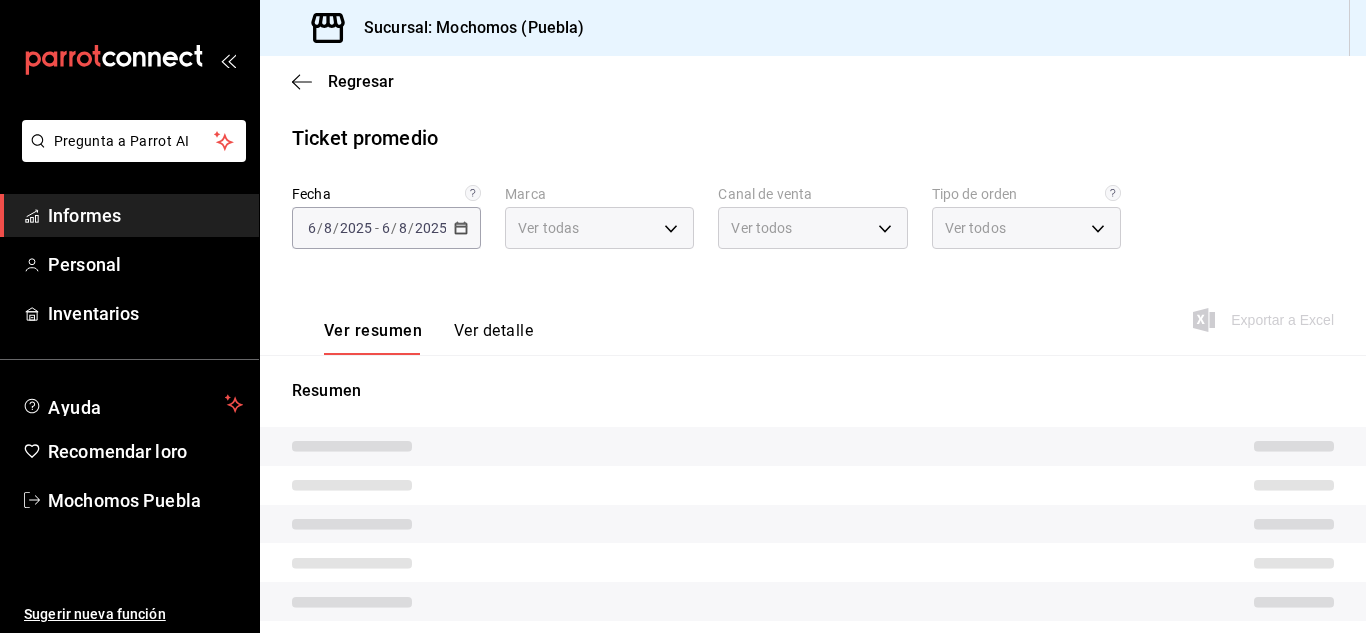 type on "65eb7388-82e4-42fa-8caf-680550c77e6f" 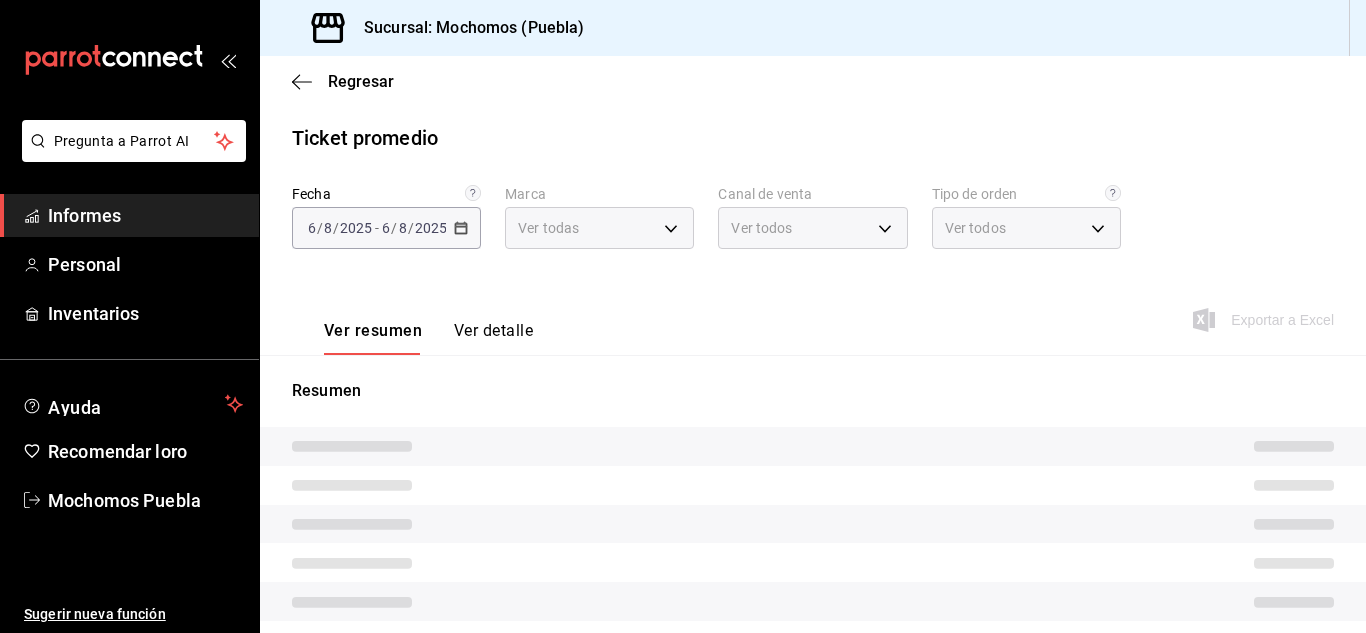 type on "c9e91c43-775f-4cd6-ac16-cfdc9e5fd636,e77b1244-dd56-4ae6-90a6-fad4c81c99f8,EXTERNAL" 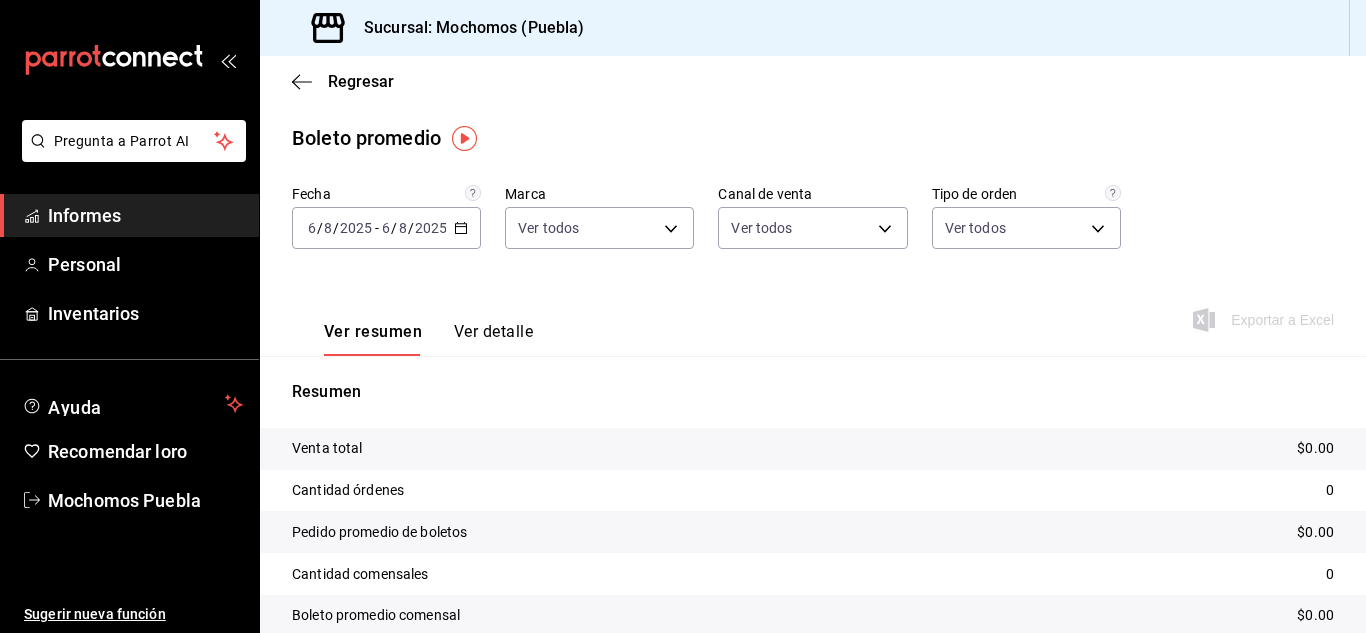 click 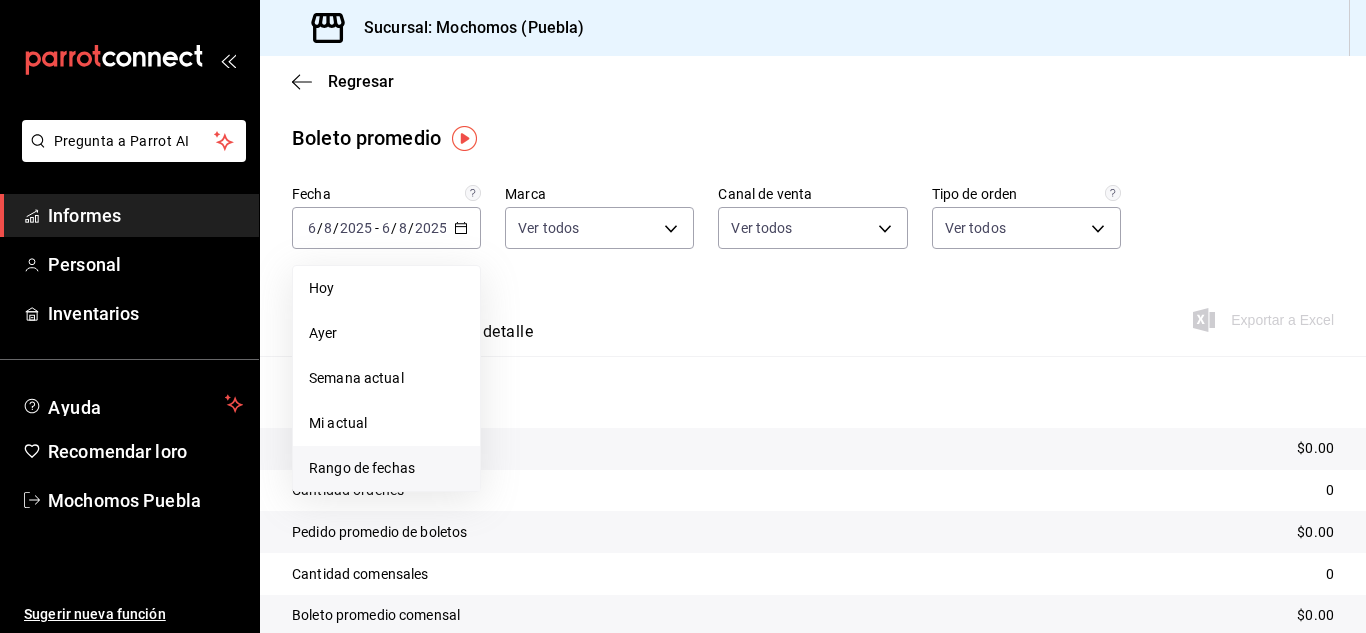 click on "Rango de fechas" at bounding box center [362, 468] 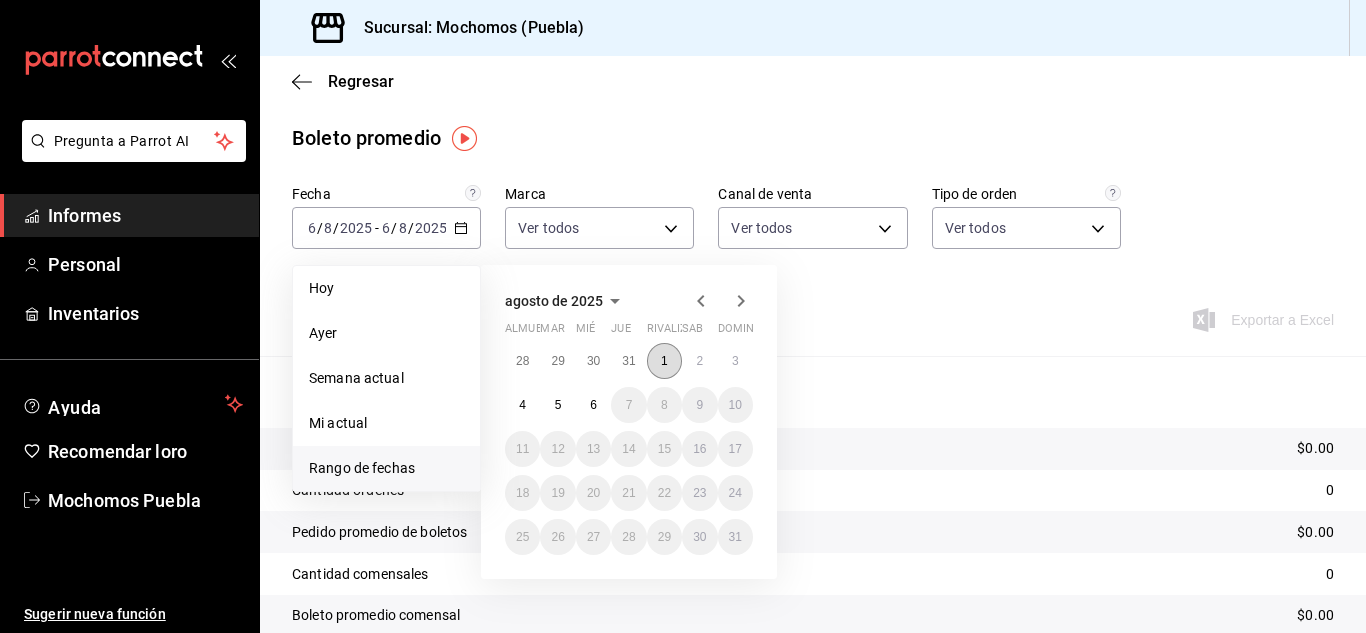 click on "1" at bounding box center (664, 361) 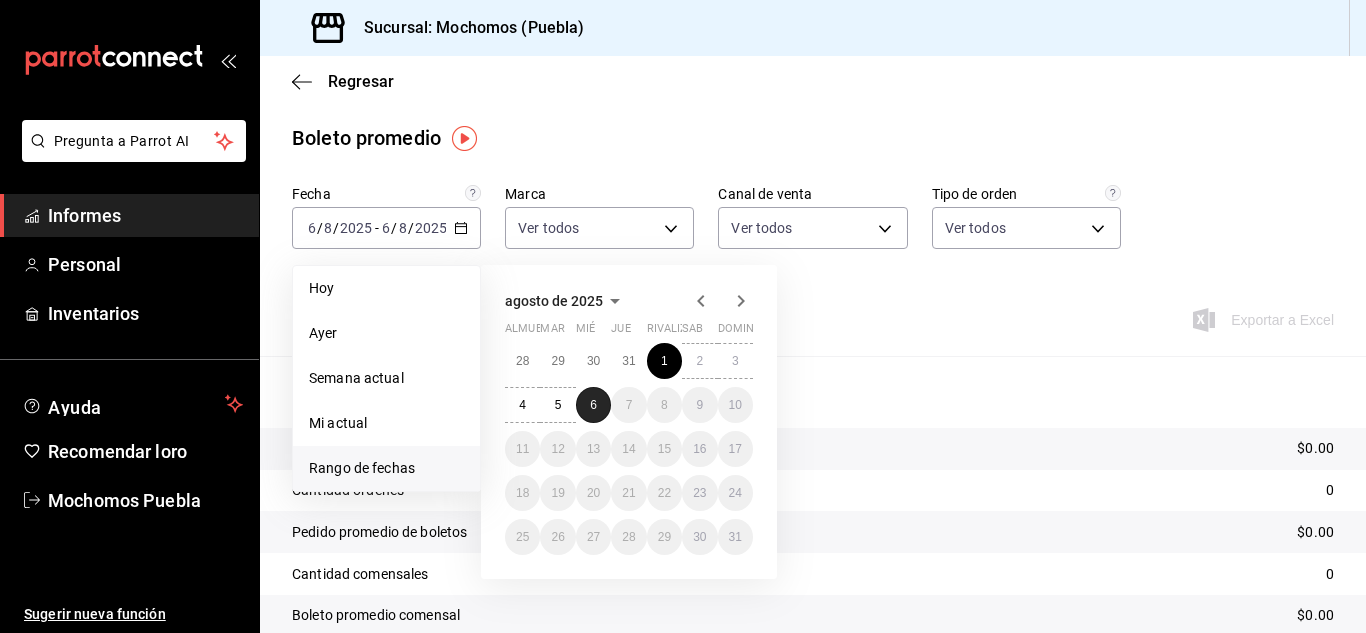 click on "6" at bounding box center (593, 405) 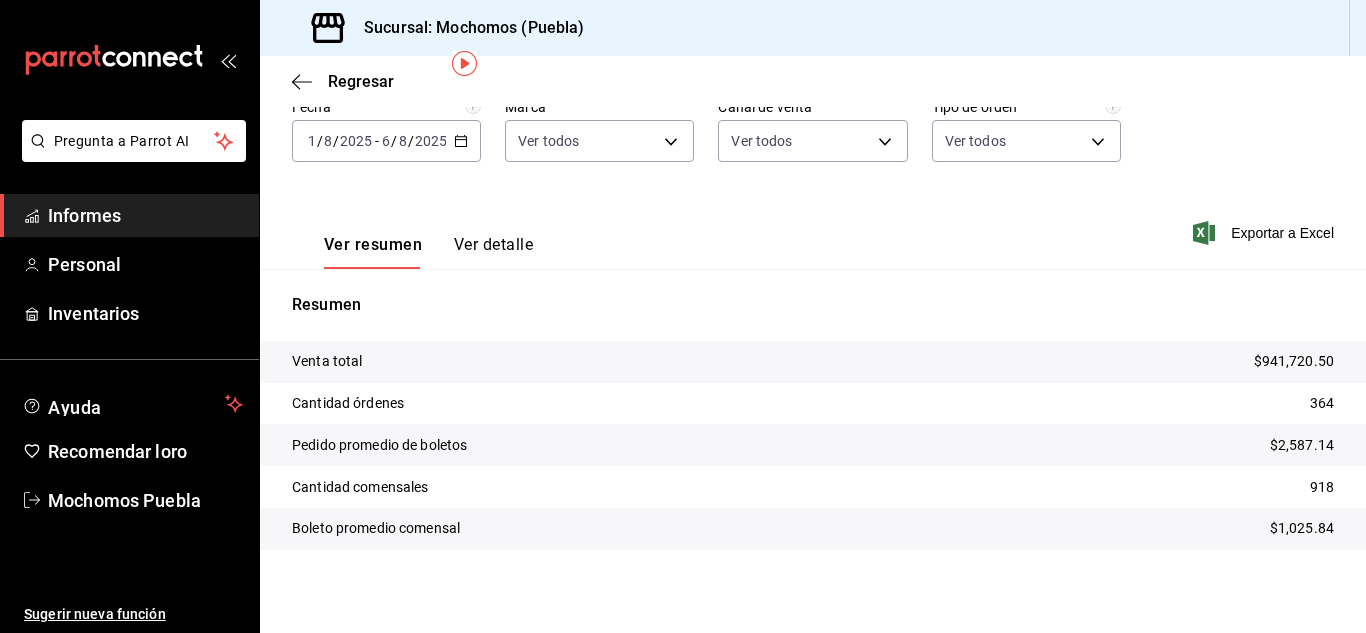 scroll, scrollTop: 92, scrollLeft: 0, axis: vertical 